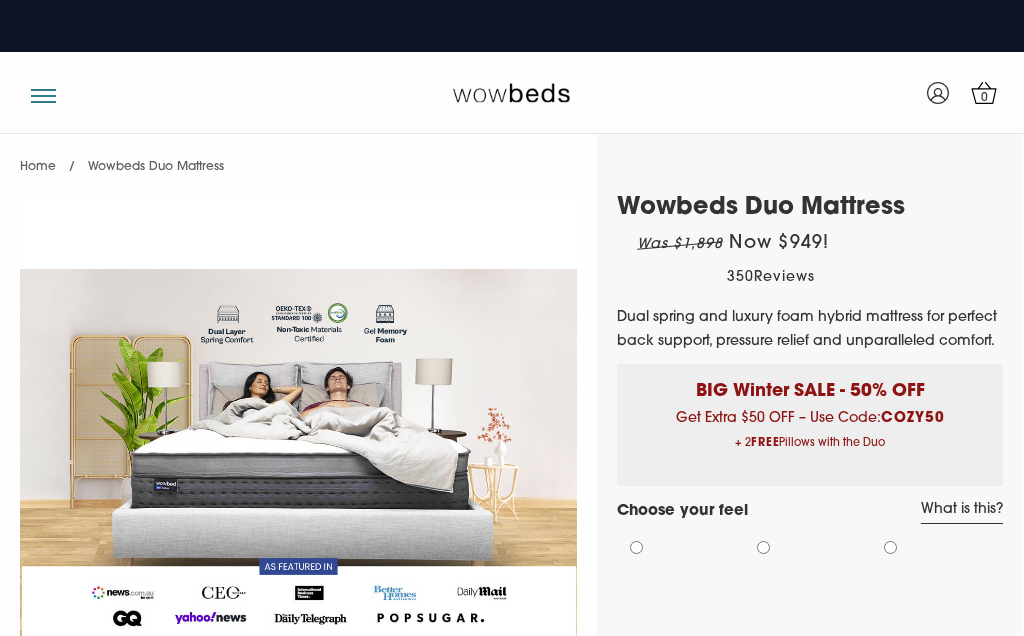 select on "Queen" 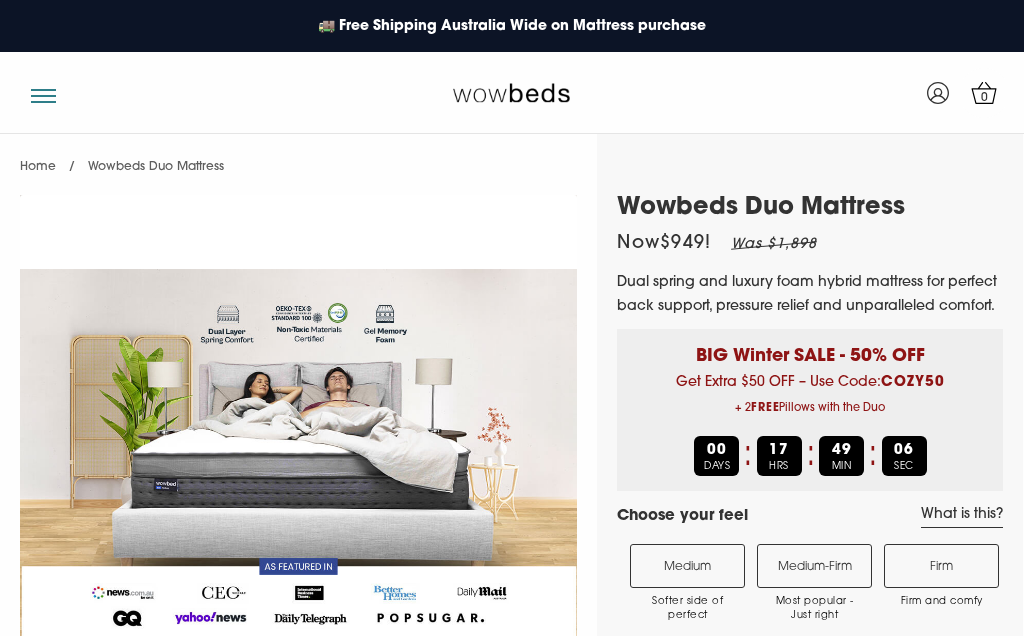 scroll, scrollTop: 0, scrollLeft: 0, axis: both 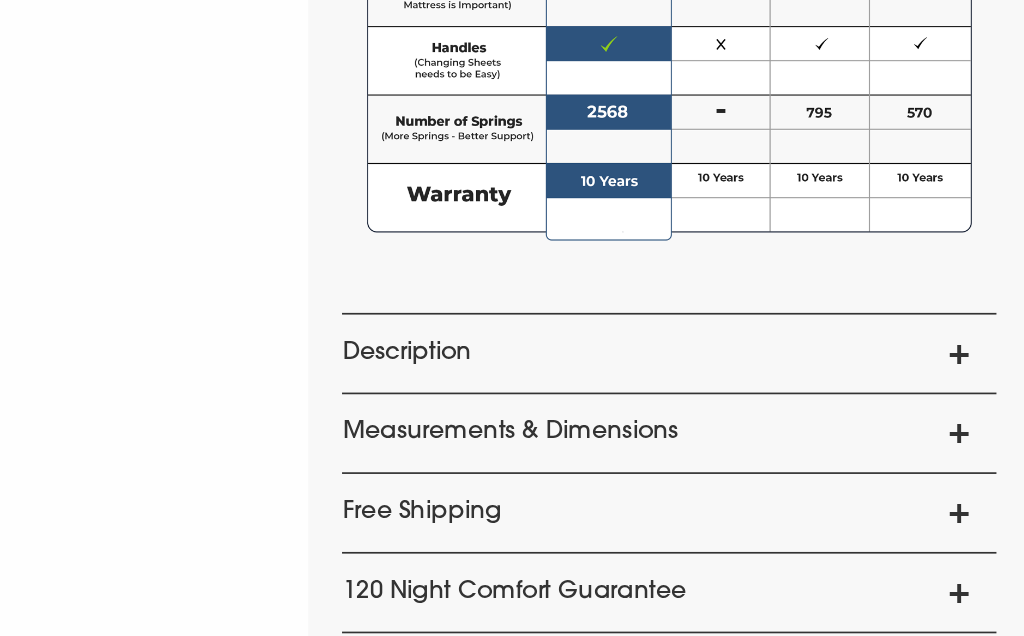 click on "Description" at bounding box center [810, 416] 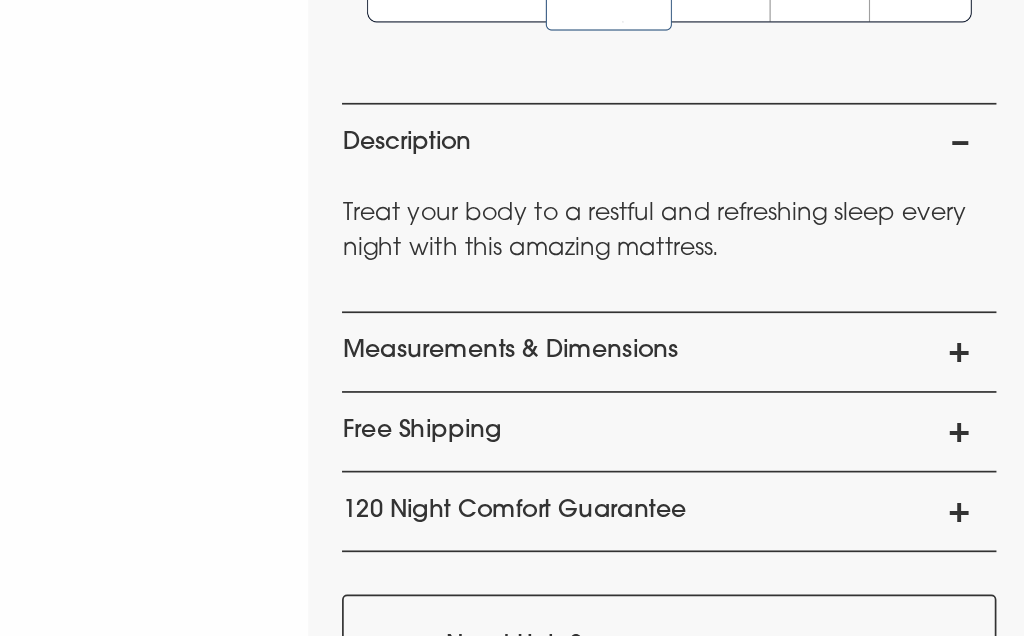 scroll, scrollTop: 1635, scrollLeft: 0, axis: vertical 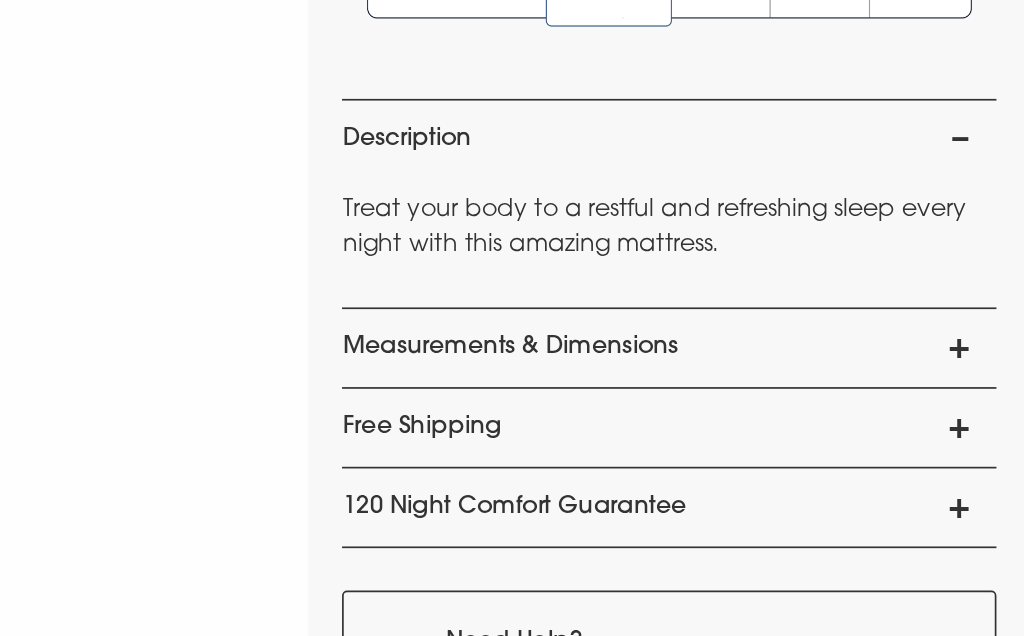 click on "Measurements & Dimensions" at bounding box center (810, 413) 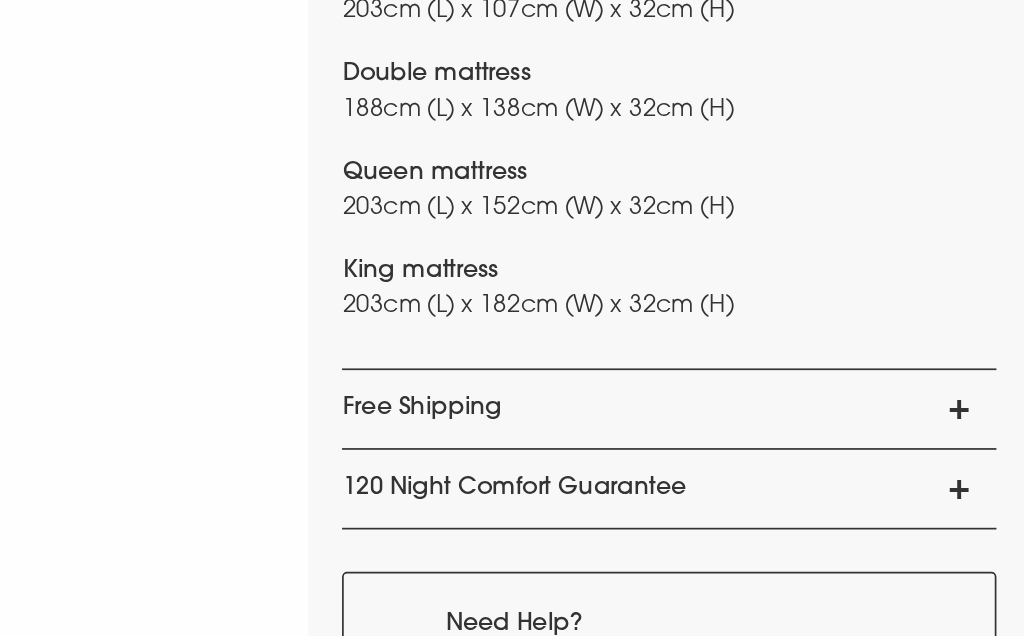 scroll, scrollTop: 1882, scrollLeft: 0, axis: vertical 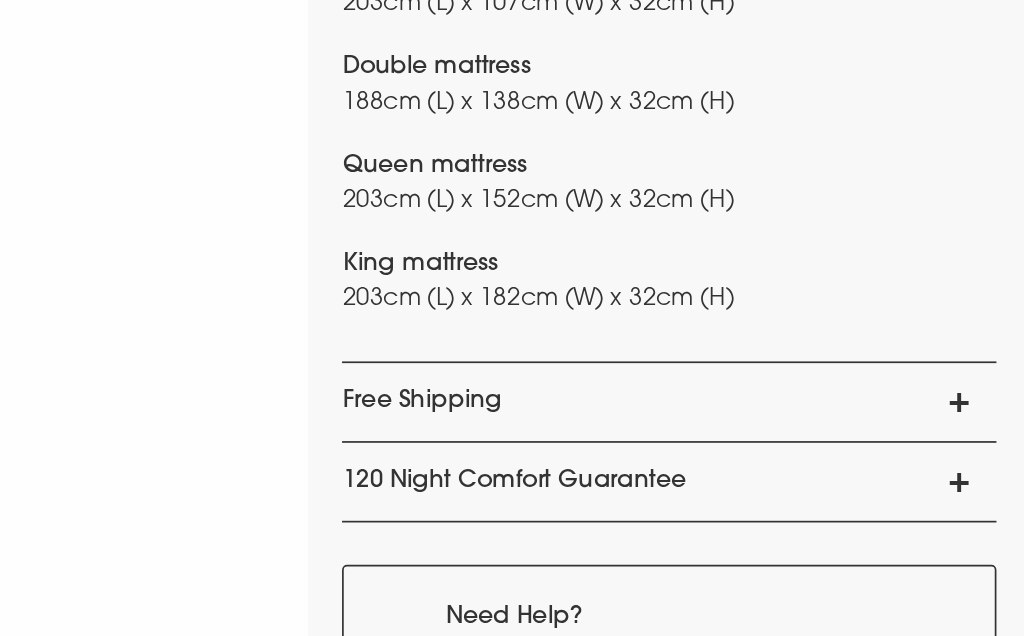 click on "Free Shipping" at bounding box center [810, 445] 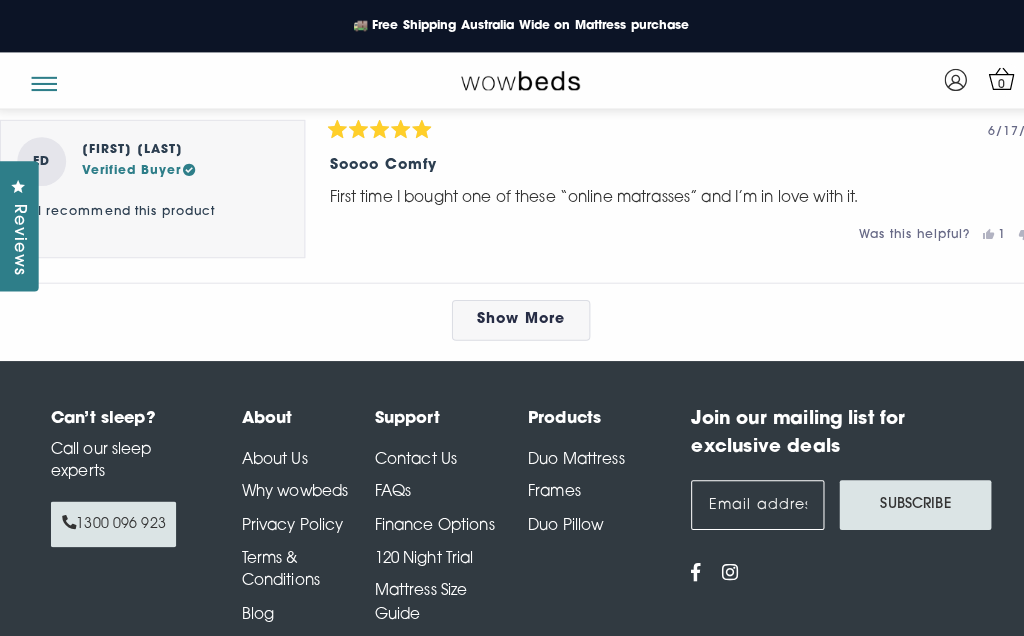 scroll, scrollTop: 9933, scrollLeft: 0, axis: vertical 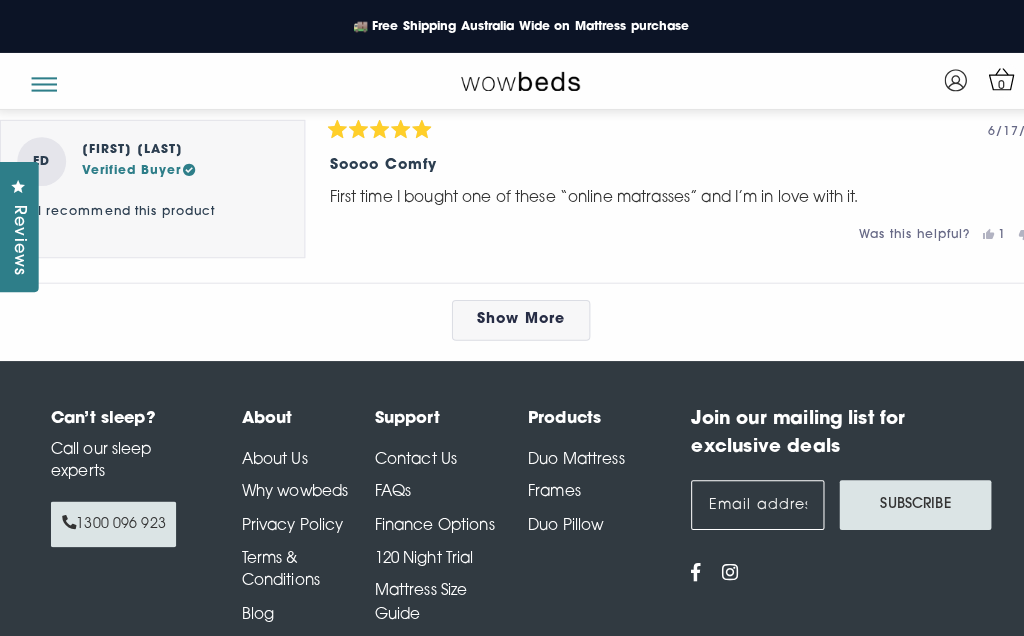 click on "Frames" at bounding box center (545, 484) 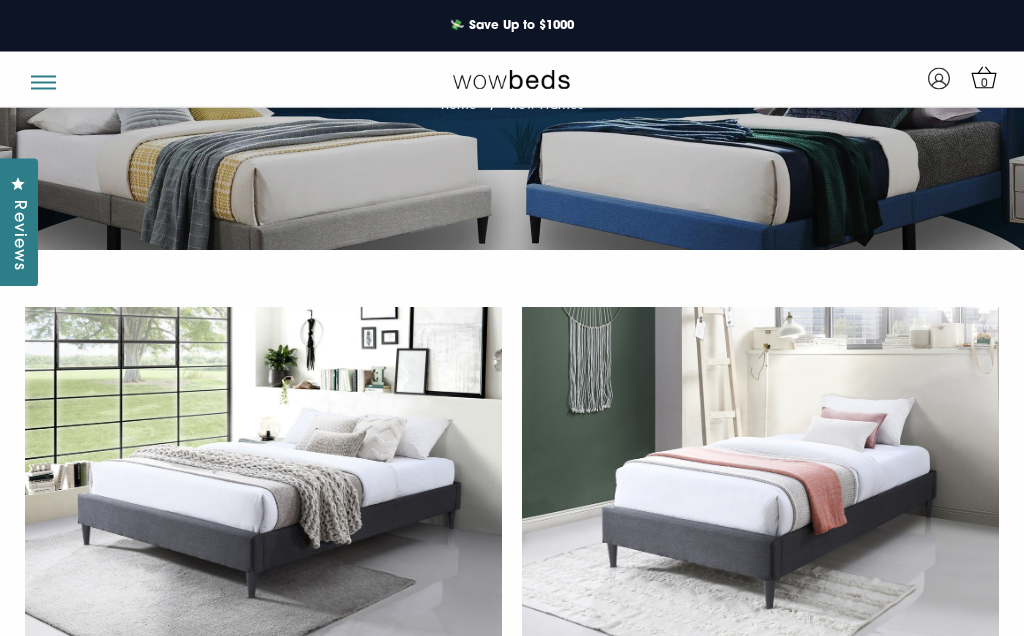 scroll, scrollTop: 759, scrollLeft: 0, axis: vertical 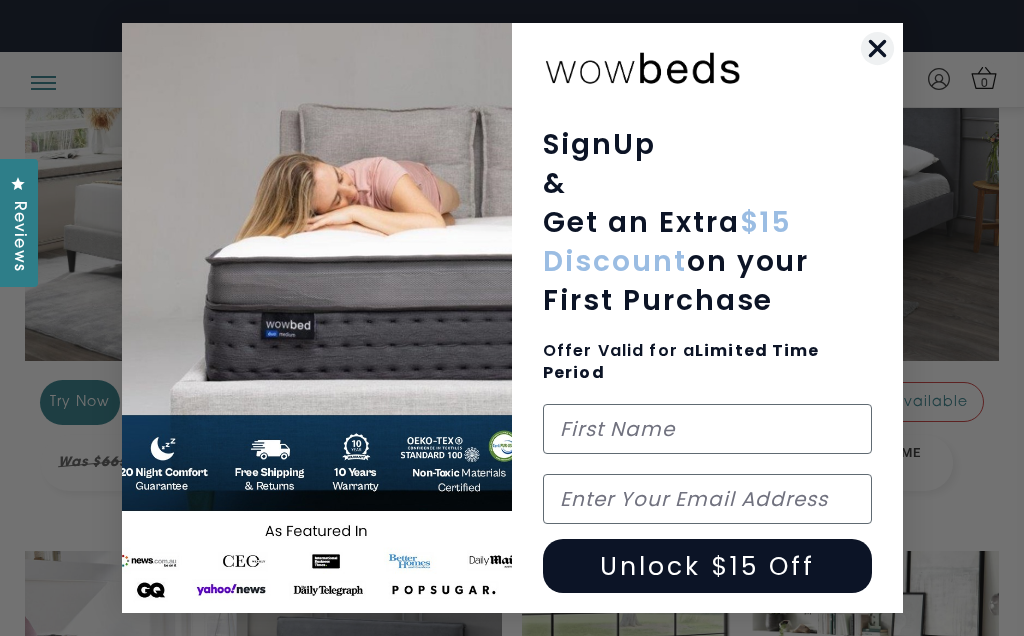 click 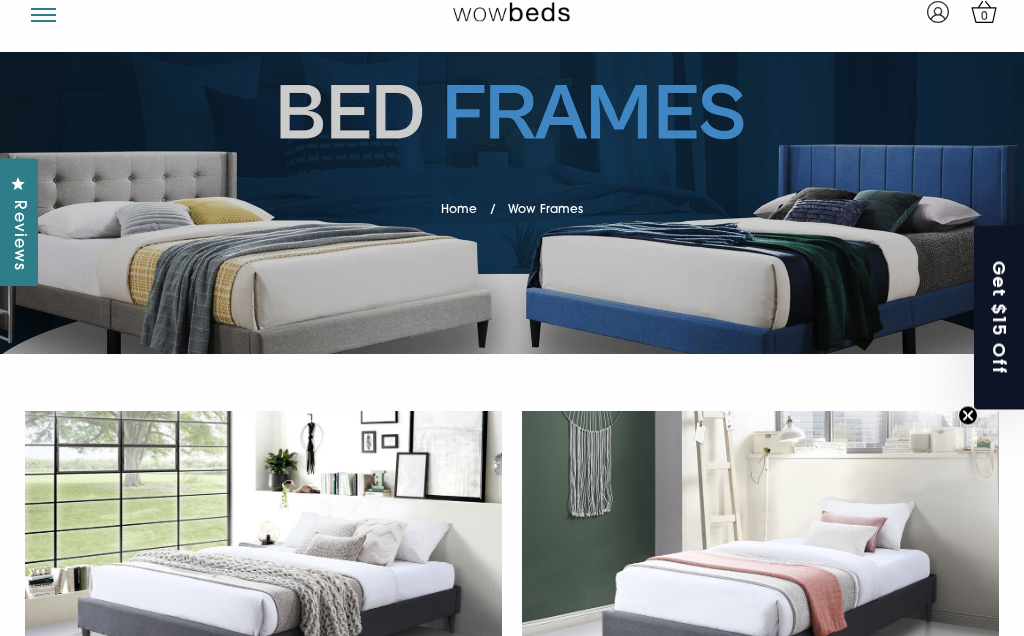 scroll, scrollTop: 0, scrollLeft: 0, axis: both 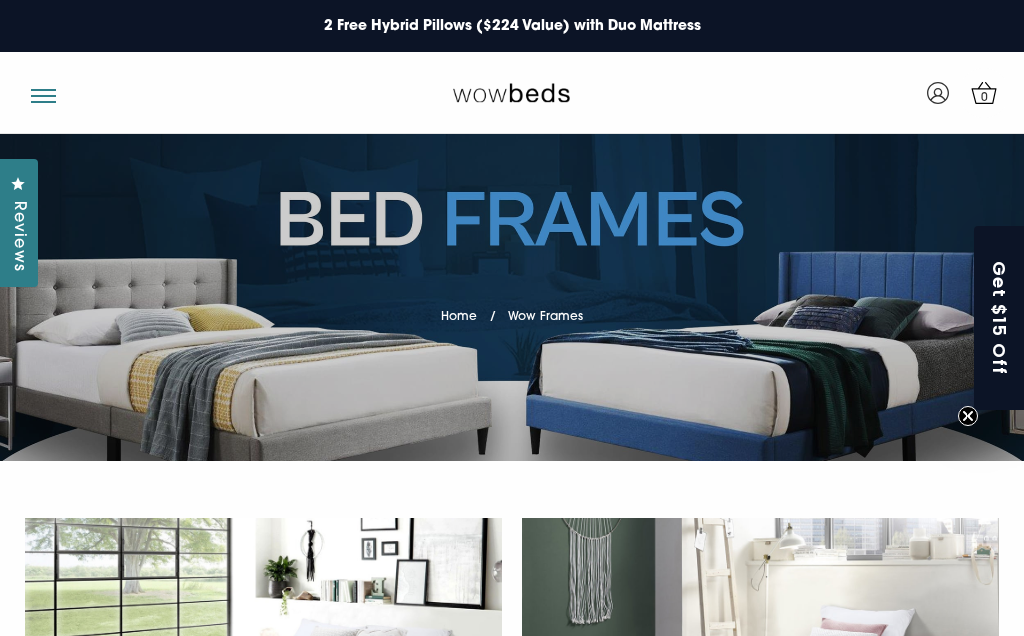 click at bounding box center [43, 88] 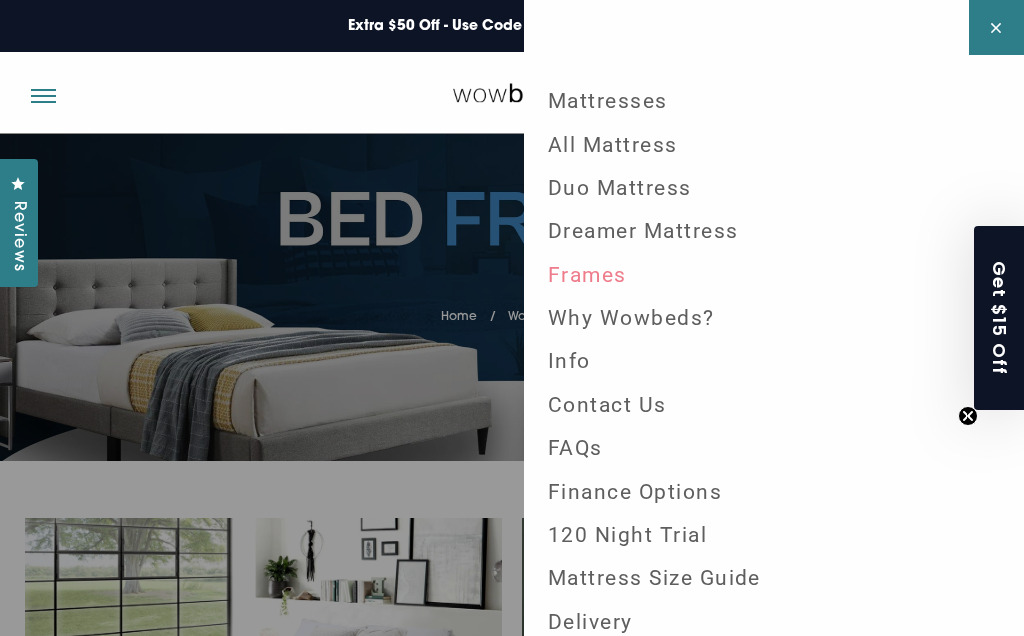scroll, scrollTop: 1, scrollLeft: 0, axis: vertical 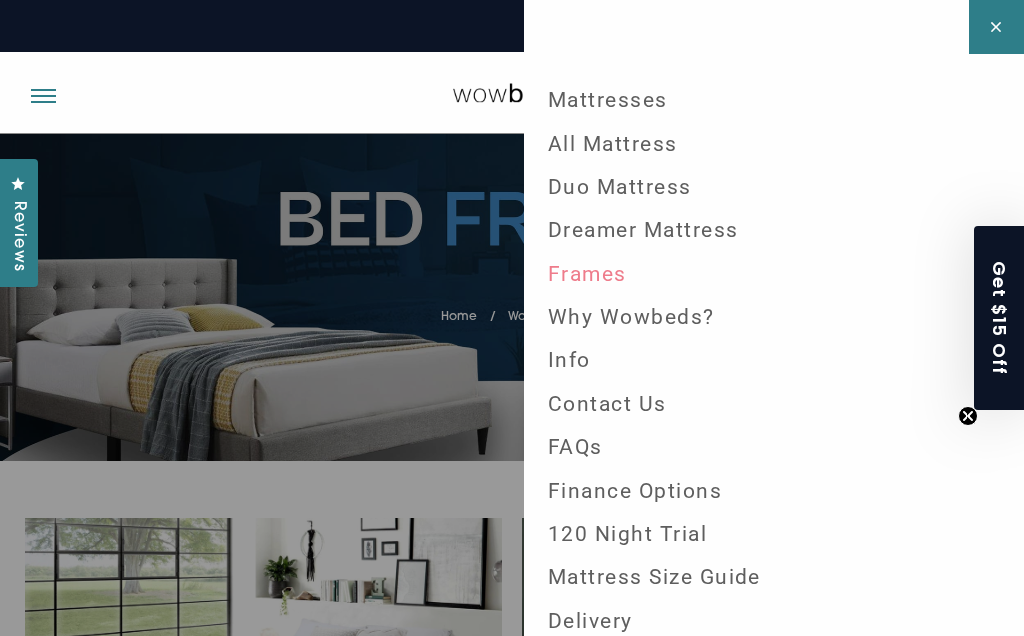 click on "Mattresses" at bounding box center [774, 100] 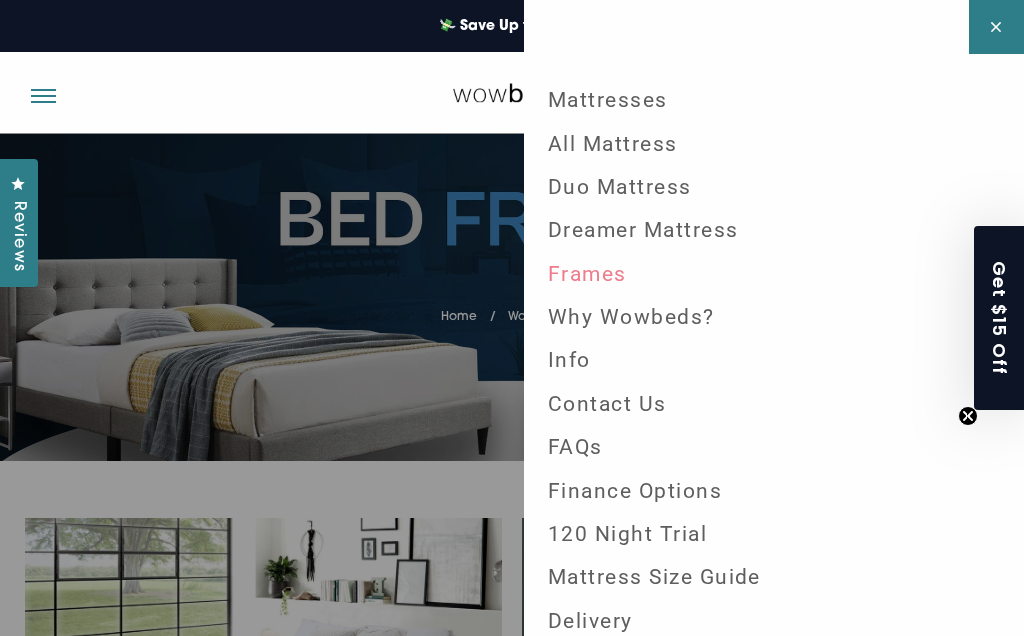 click on "Mattresses" at bounding box center [774, 100] 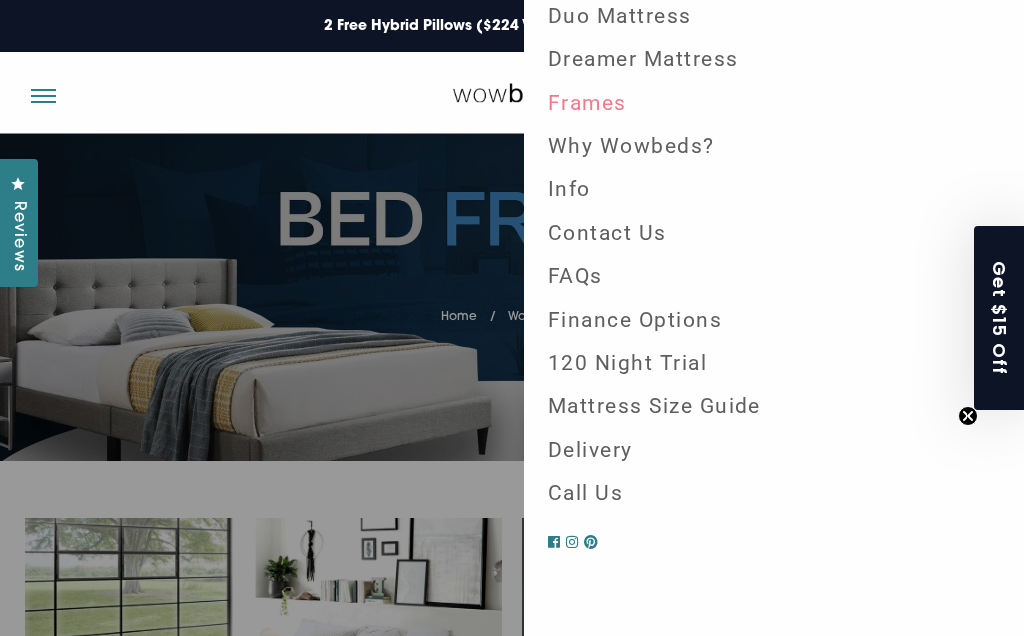 scroll, scrollTop: 171, scrollLeft: 0, axis: vertical 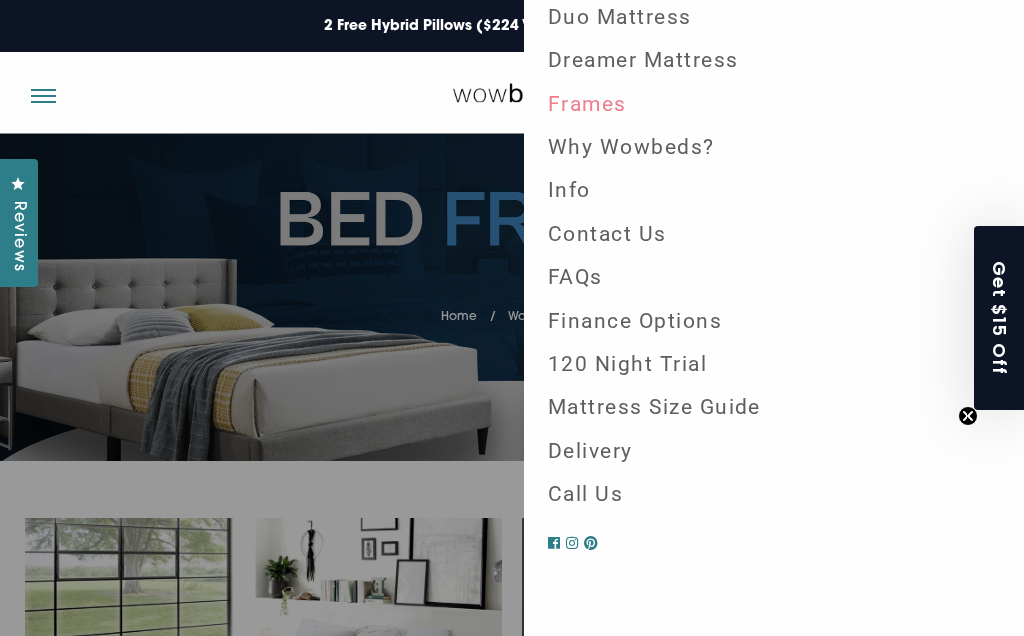 click on "Delivery" at bounding box center (774, 451) 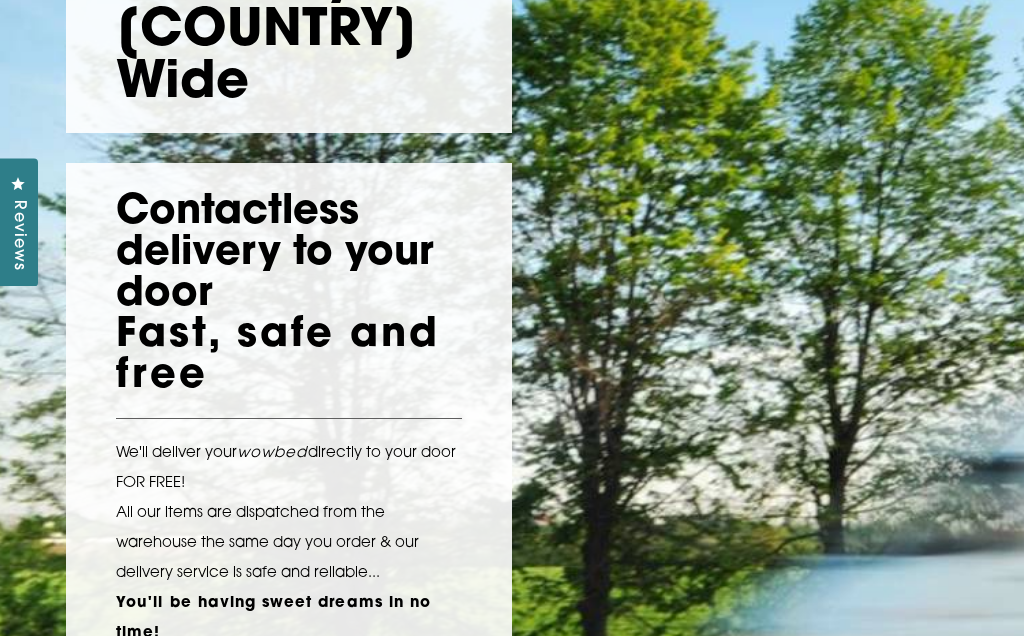 scroll, scrollTop: 363, scrollLeft: 0, axis: vertical 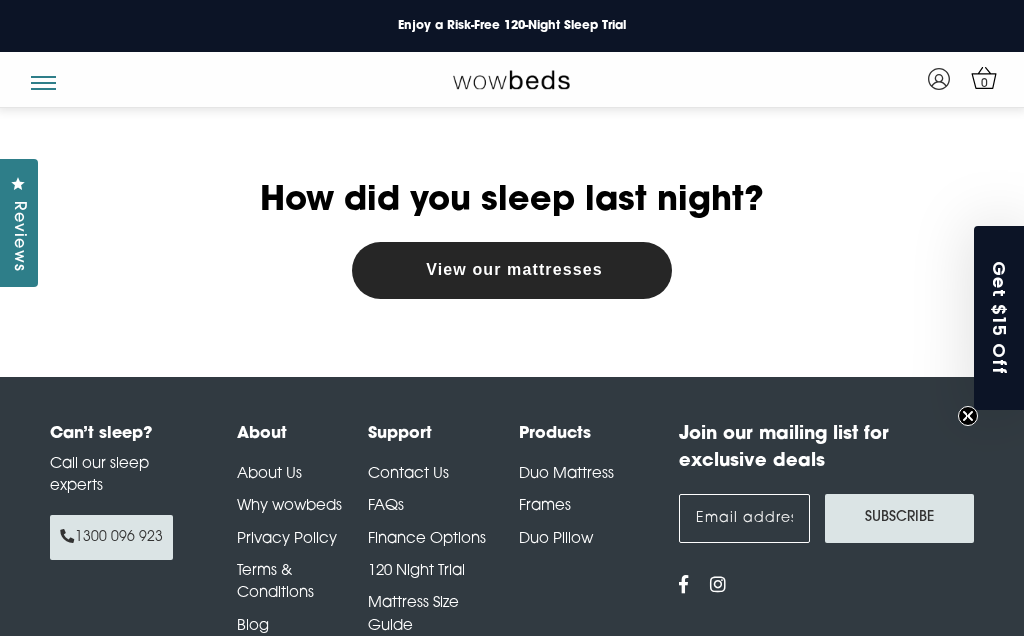 click on "About Us" at bounding box center (269, 474) 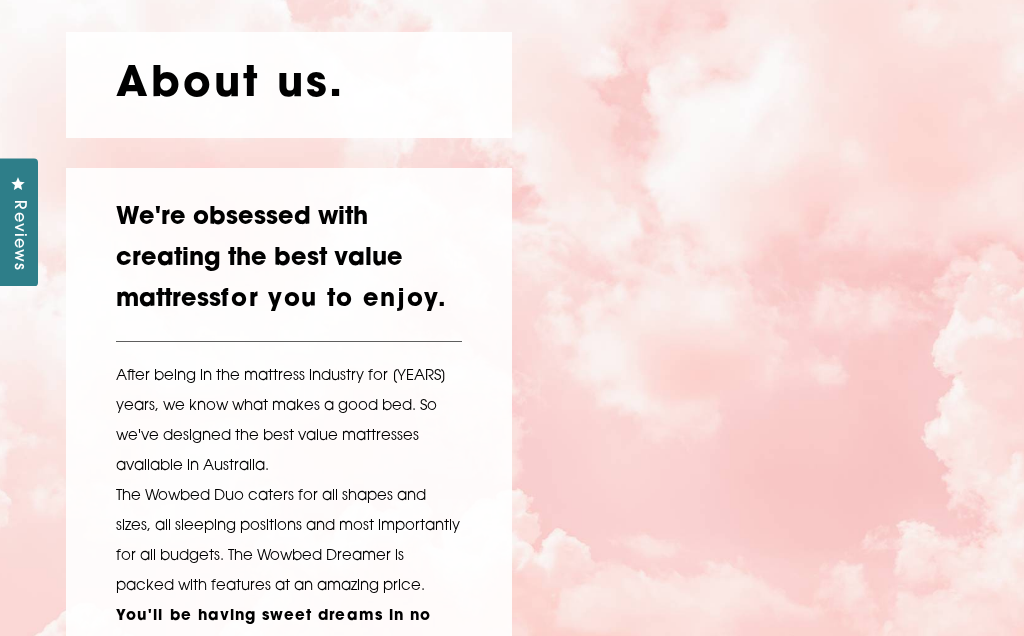 scroll, scrollTop: 205, scrollLeft: 0, axis: vertical 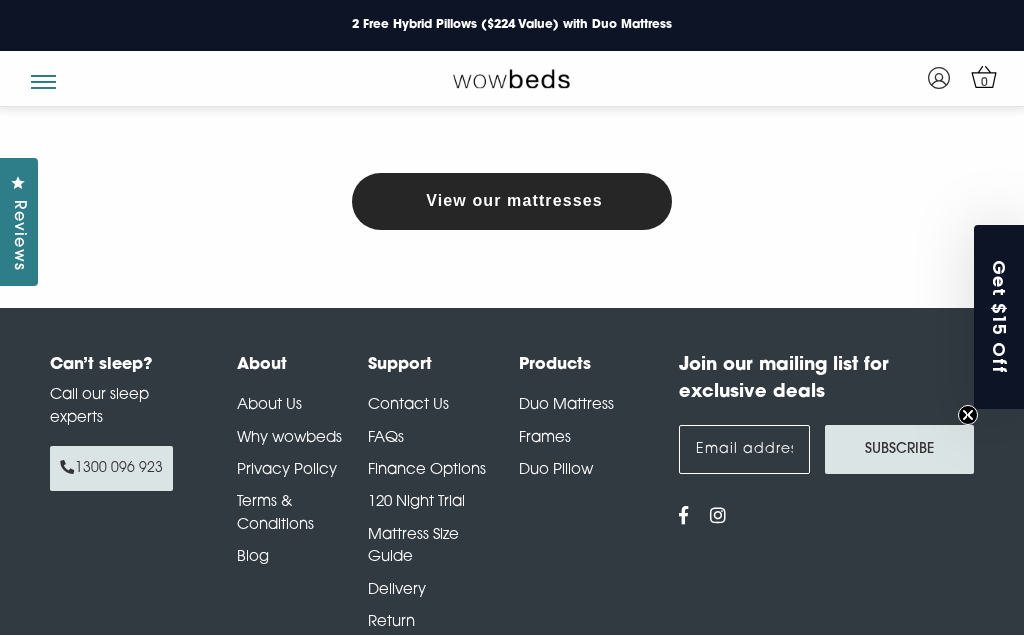 click on "View our mattresses" at bounding box center (514, 202) 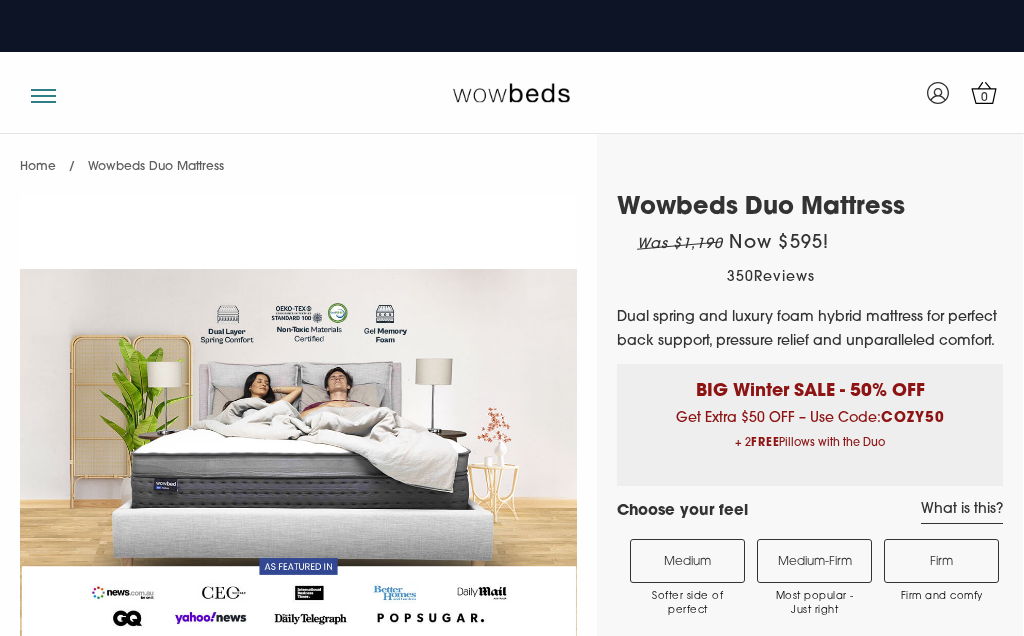 select on "Medium-Firm" 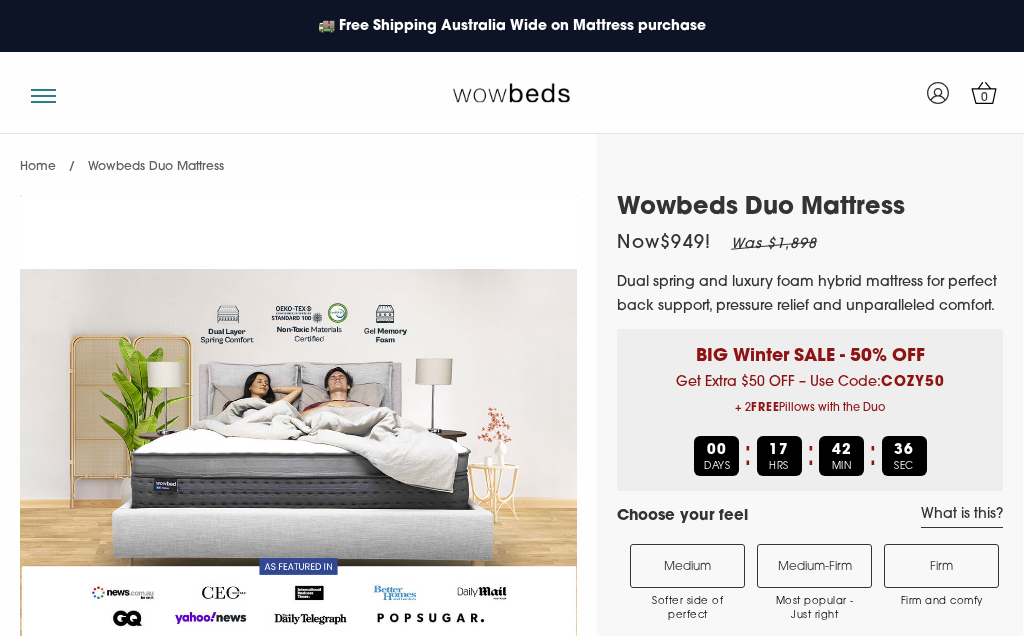 scroll, scrollTop: 0, scrollLeft: 0, axis: both 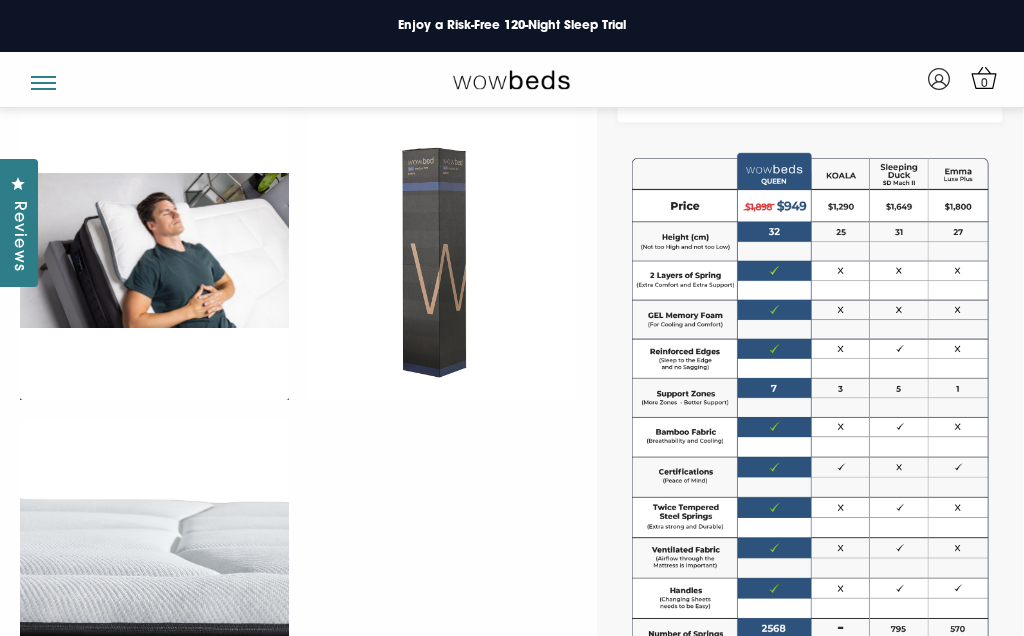 click at bounding box center [298, -1040] 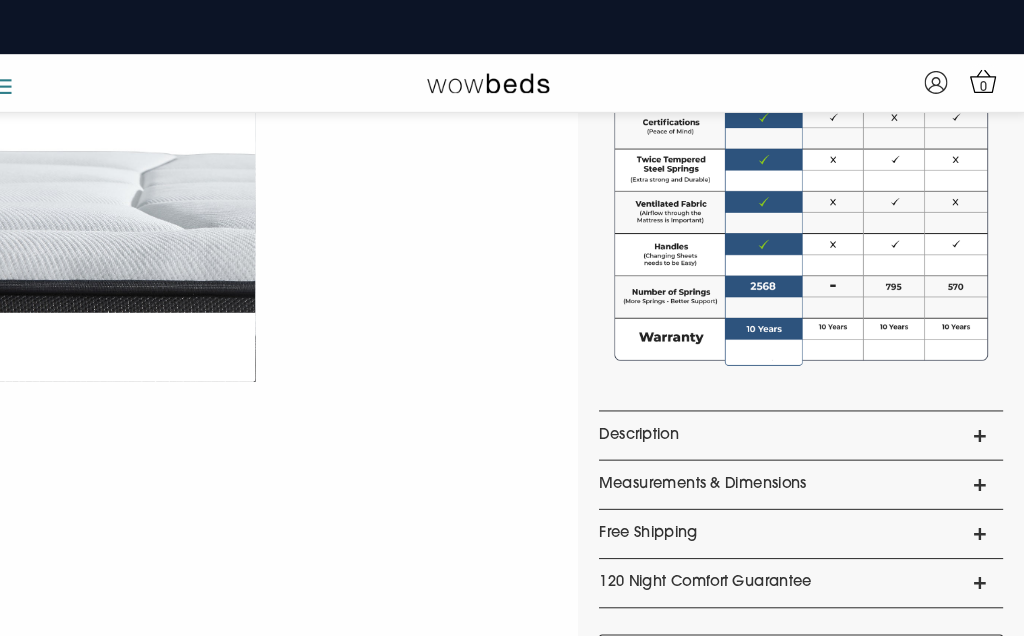 scroll, scrollTop: 1509, scrollLeft: 0, axis: vertical 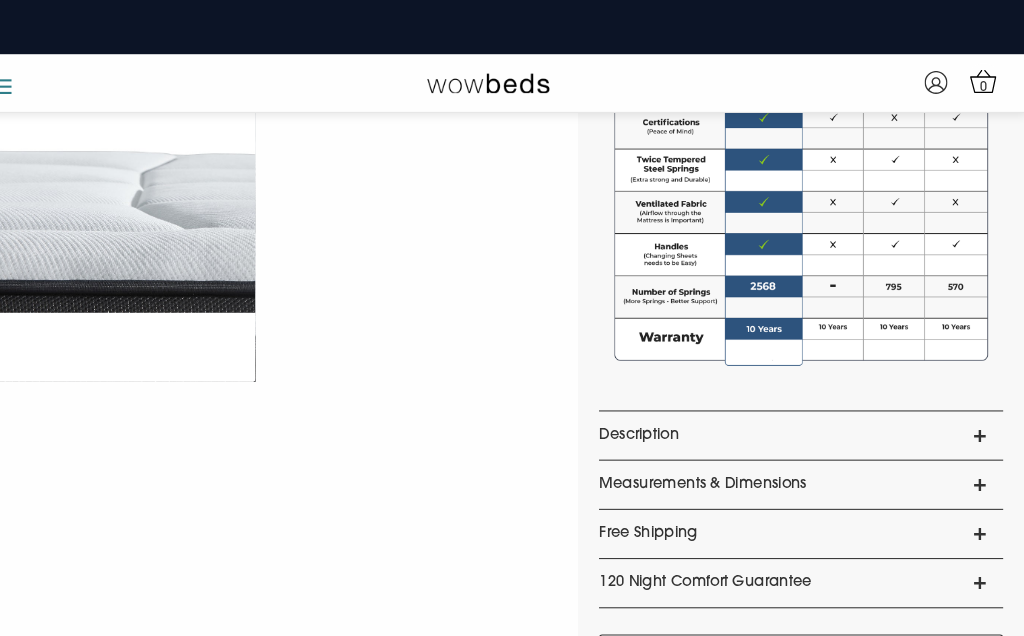 click on "Measurements & Dimensions" at bounding box center [810, 463] 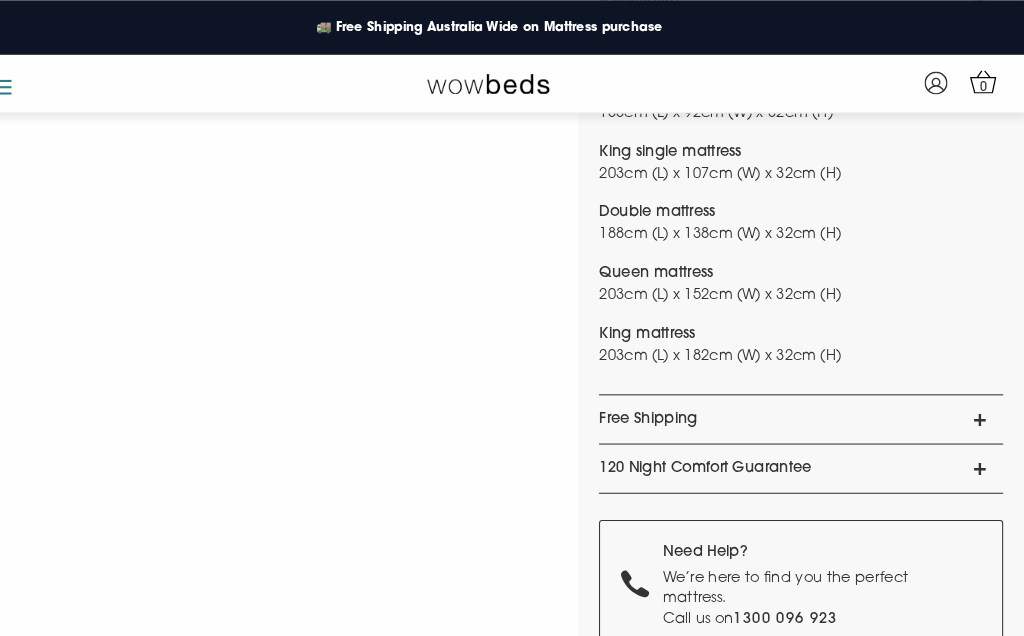 scroll, scrollTop: 1946, scrollLeft: 0, axis: vertical 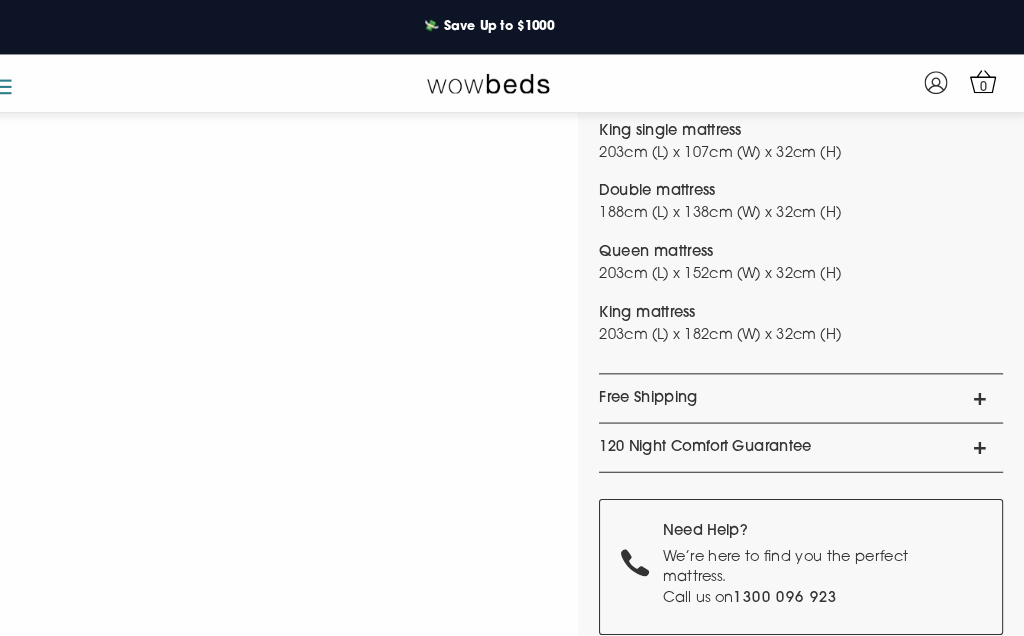 click on "Free Shipping" at bounding box center [810, 381] 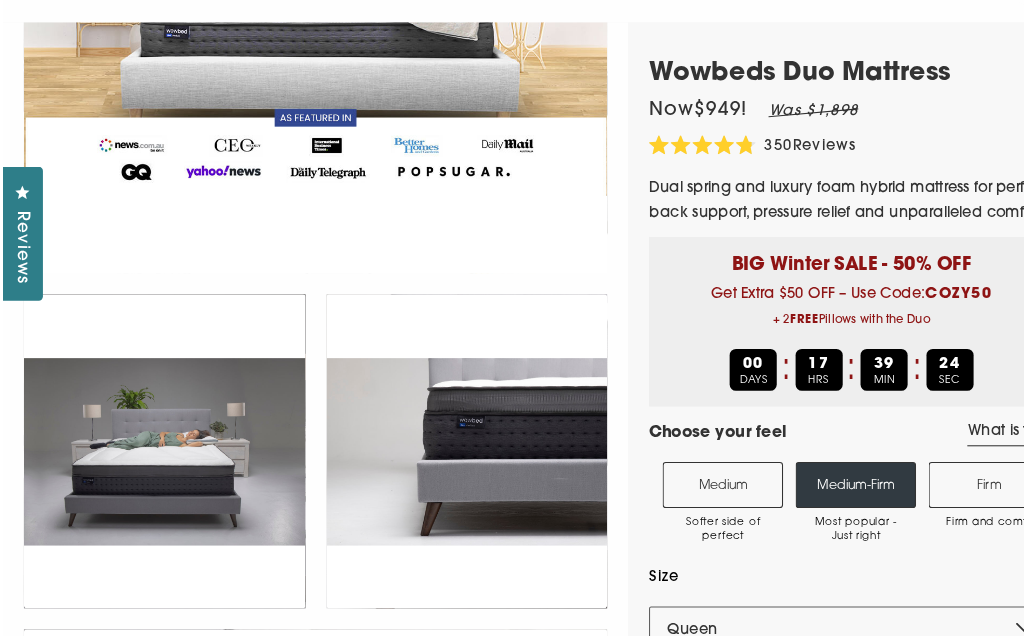 scroll, scrollTop: 0, scrollLeft: 0, axis: both 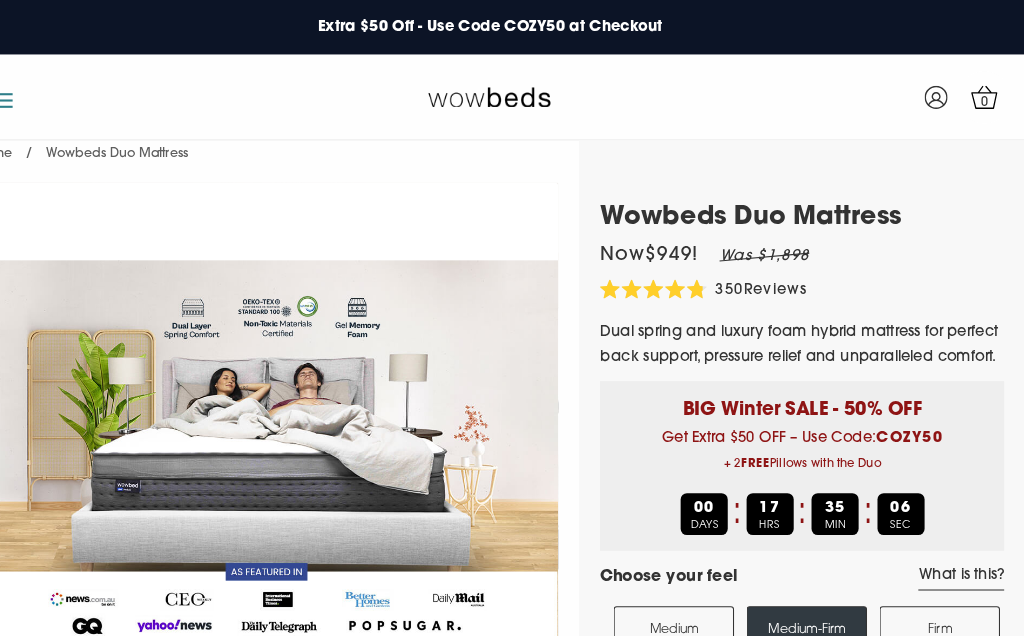 click at bounding box center (43, 102) 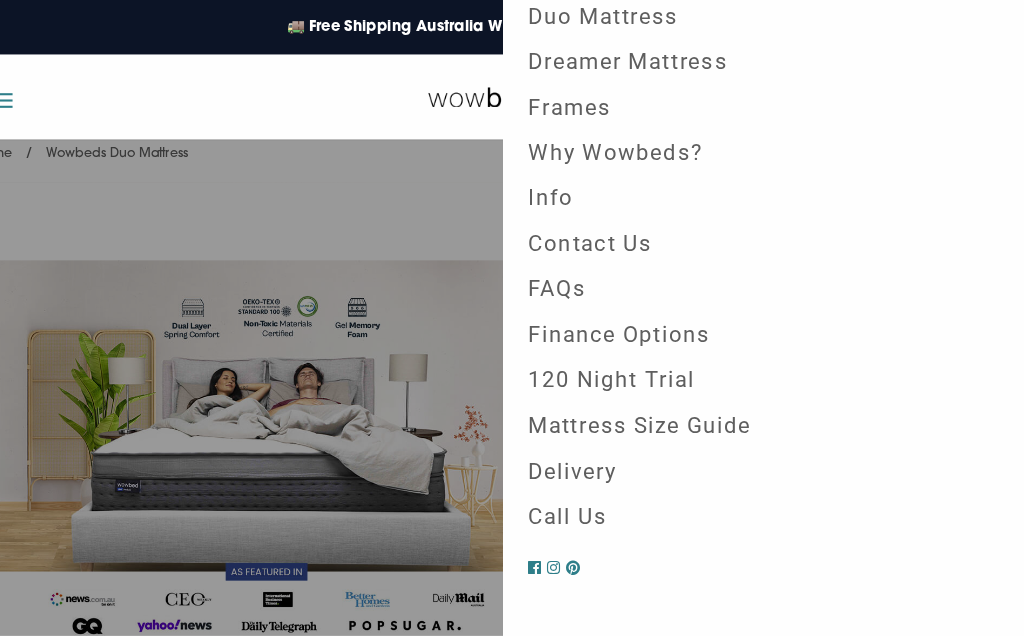 scroll, scrollTop: 172, scrollLeft: 0, axis: vertical 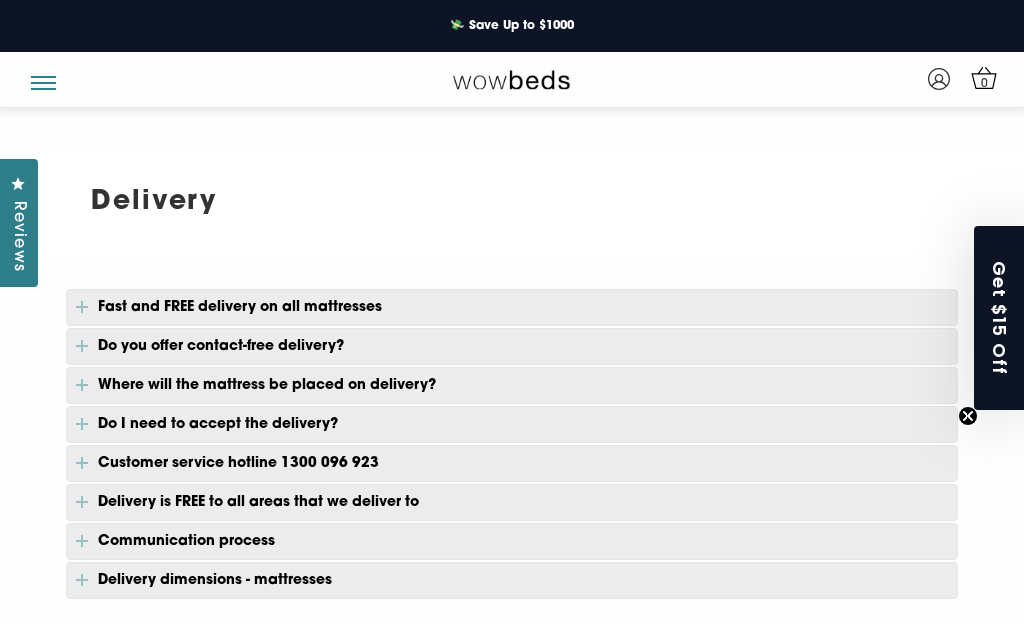 click on "Fast and FREE delivery on all mattresses" at bounding box center [512, 307] 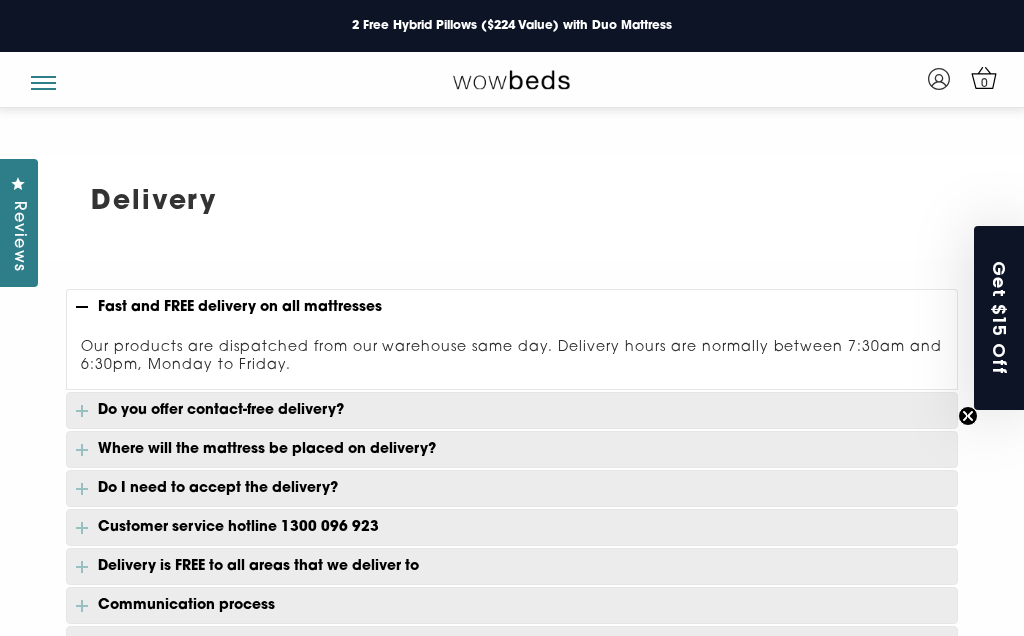 click on "Do you offer contact-free delivery?" at bounding box center [512, 410] 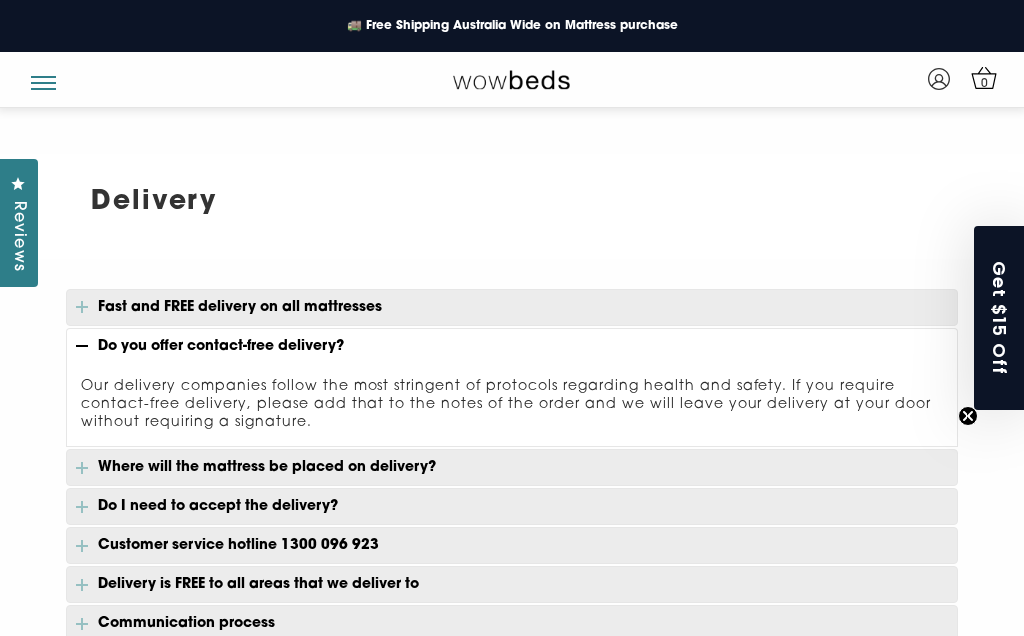 click on "Where will the mattress be placed on delivery?" at bounding box center (512, 467) 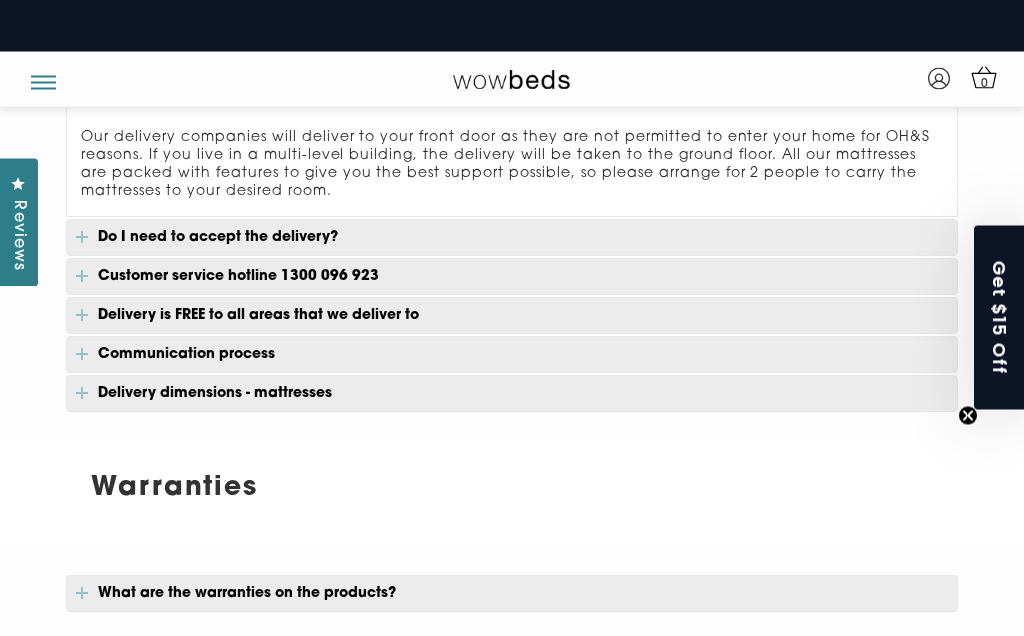 scroll, scrollTop: 533, scrollLeft: 0, axis: vertical 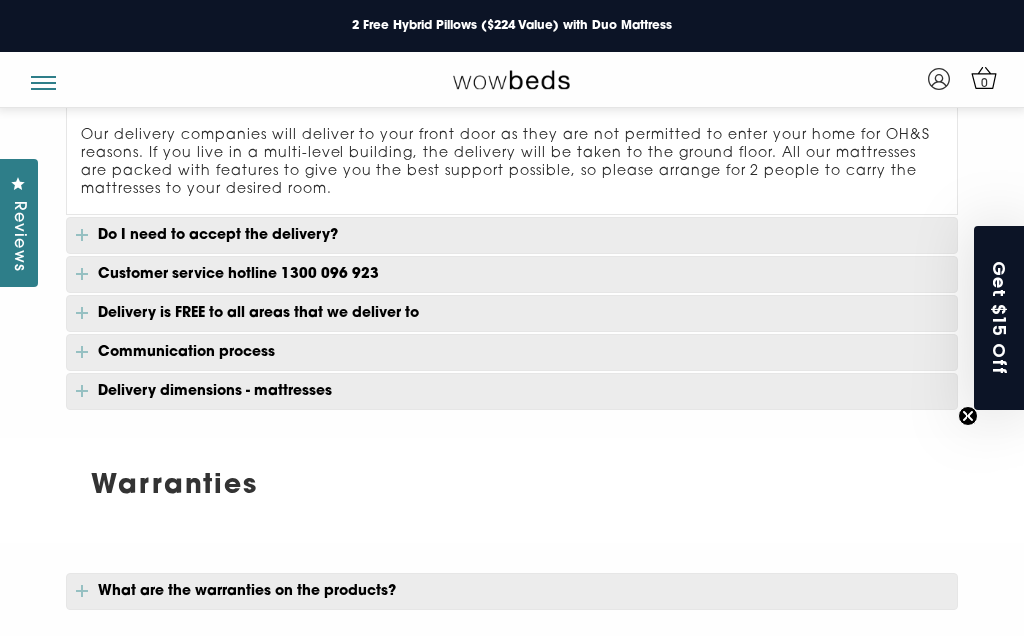 click on "Do I need to accept the delivery?" at bounding box center [512, 235] 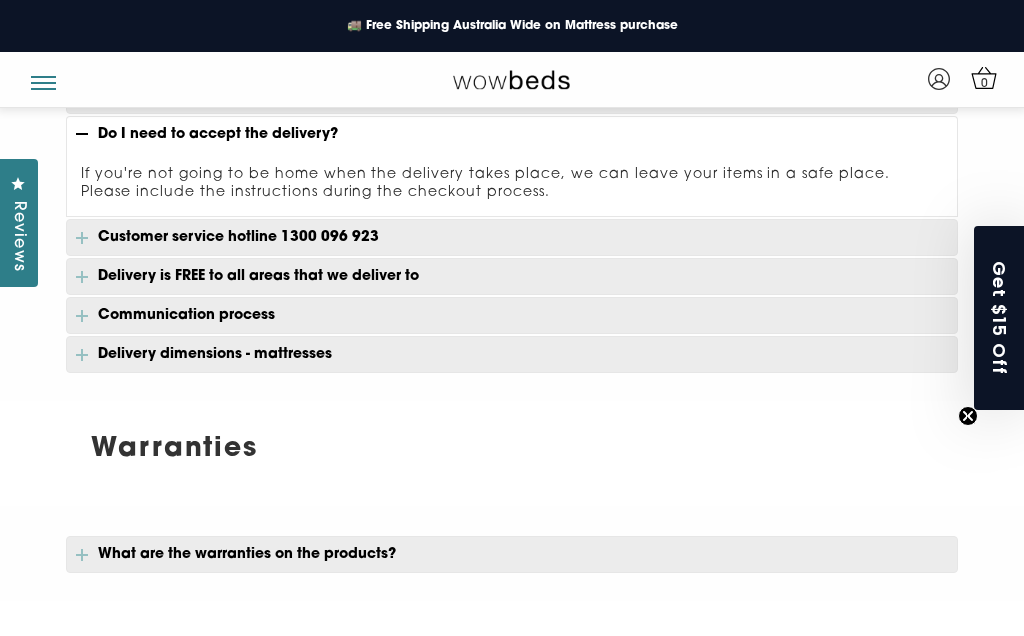 click on "Delivery is FREE to all areas that we deliver to" at bounding box center (512, 276) 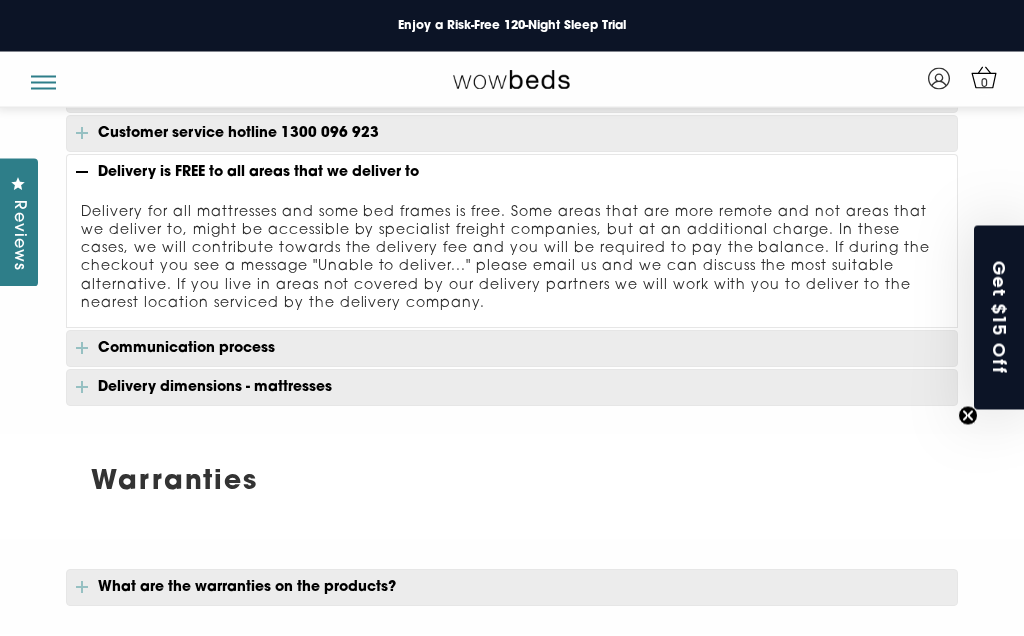 scroll, scrollTop: 573, scrollLeft: 0, axis: vertical 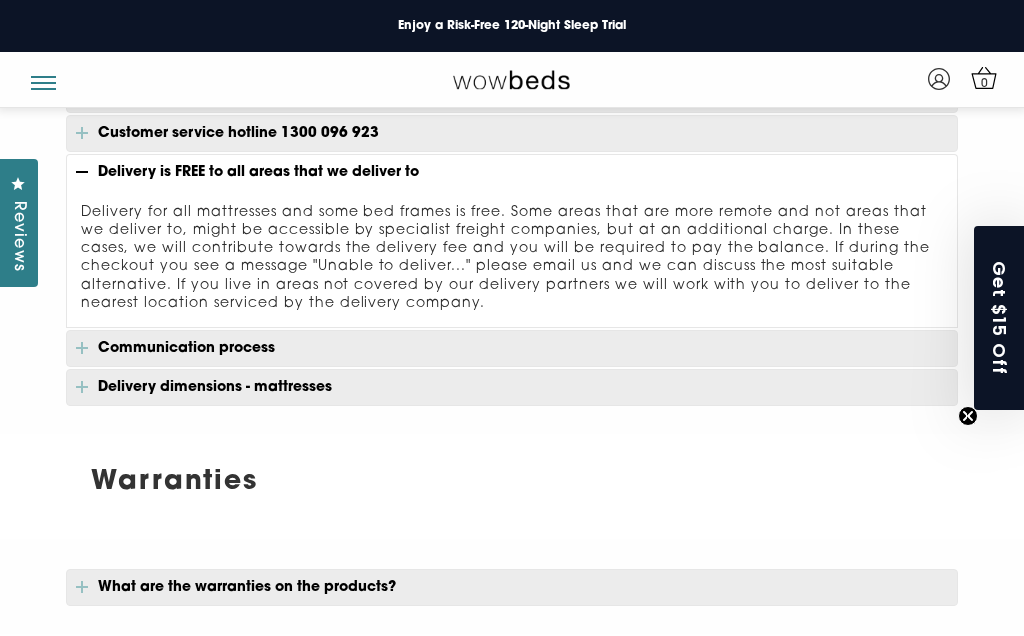 click on "Communication process" at bounding box center (512, 348) 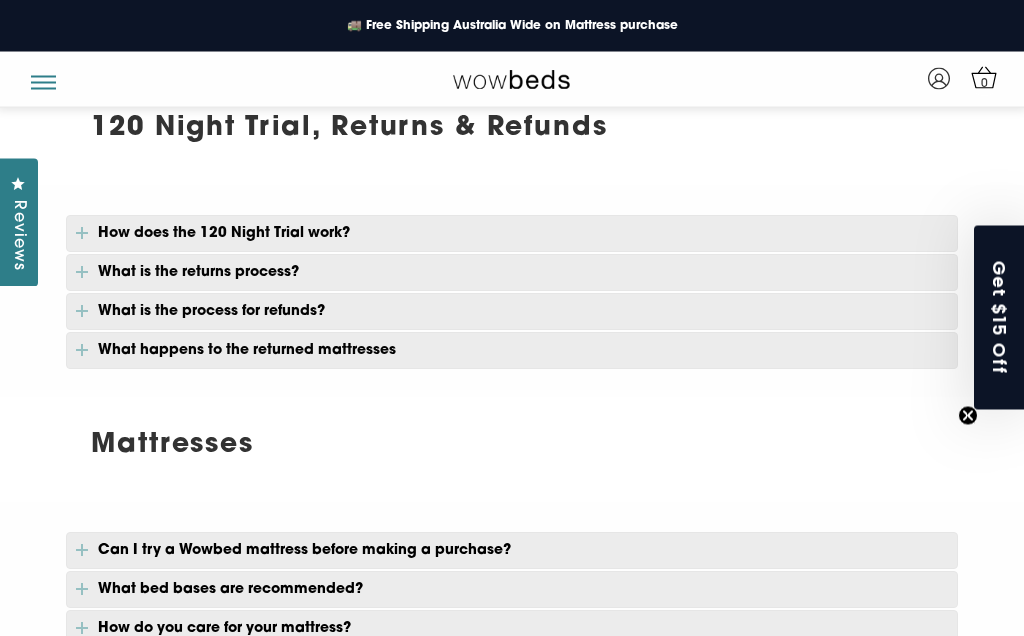 scroll, scrollTop: 1092, scrollLeft: 0, axis: vertical 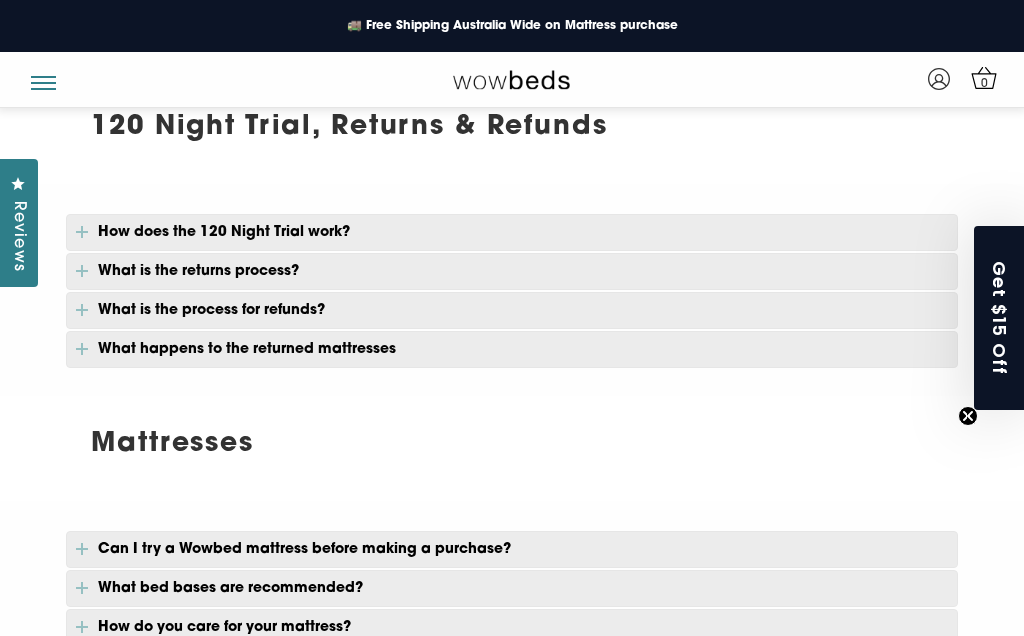 click on "How does the 120 Night Trial work?" at bounding box center (512, 232) 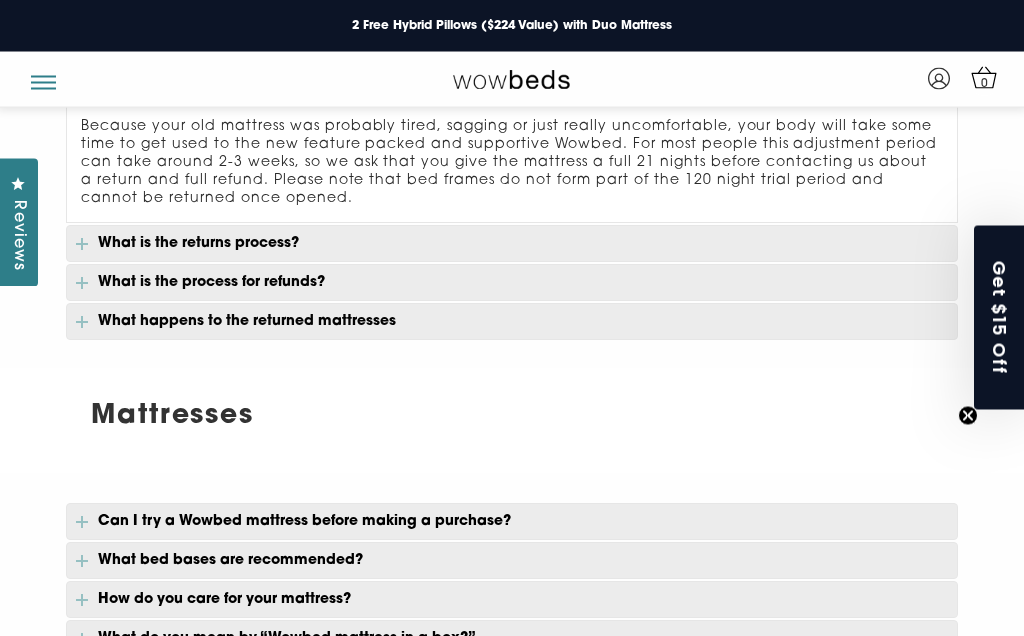 scroll, scrollTop: 1238, scrollLeft: 0, axis: vertical 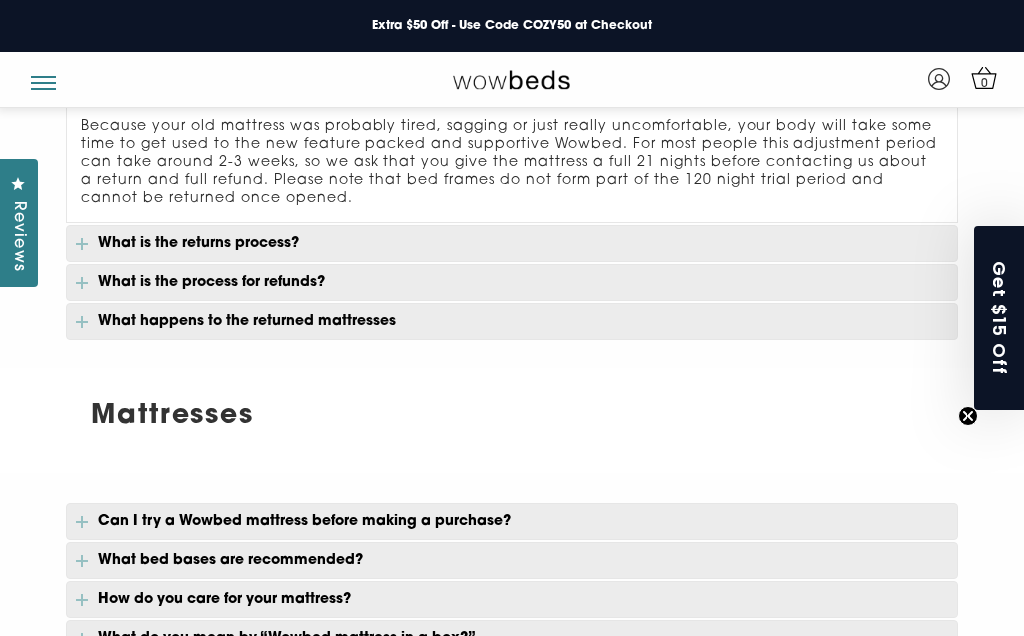 click on "What is the returns process?" at bounding box center [512, 243] 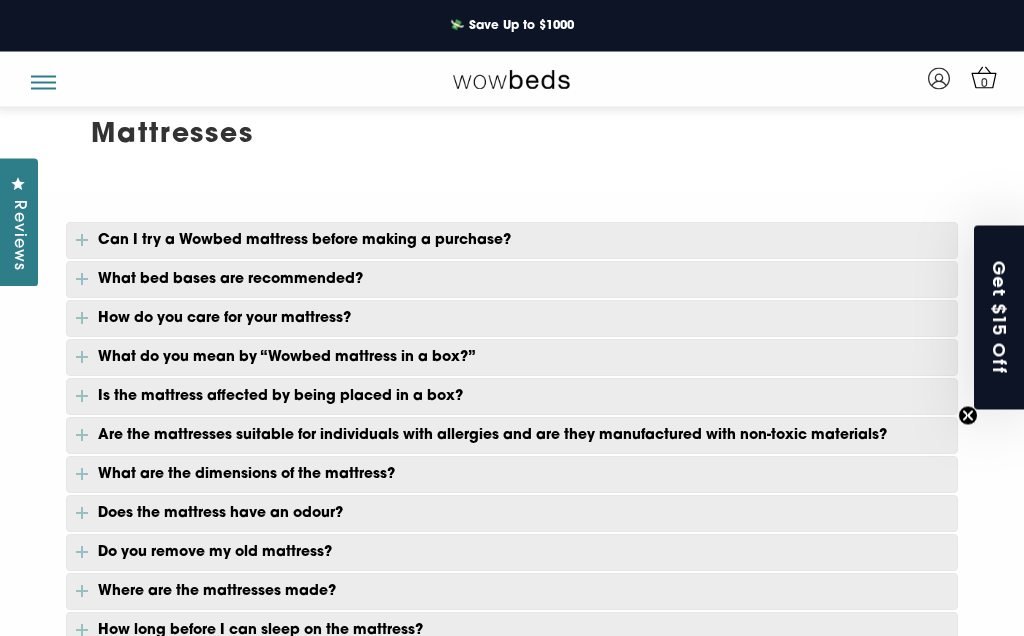 scroll, scrollTop: 1629, scrollLeft: 0, axis: vertical 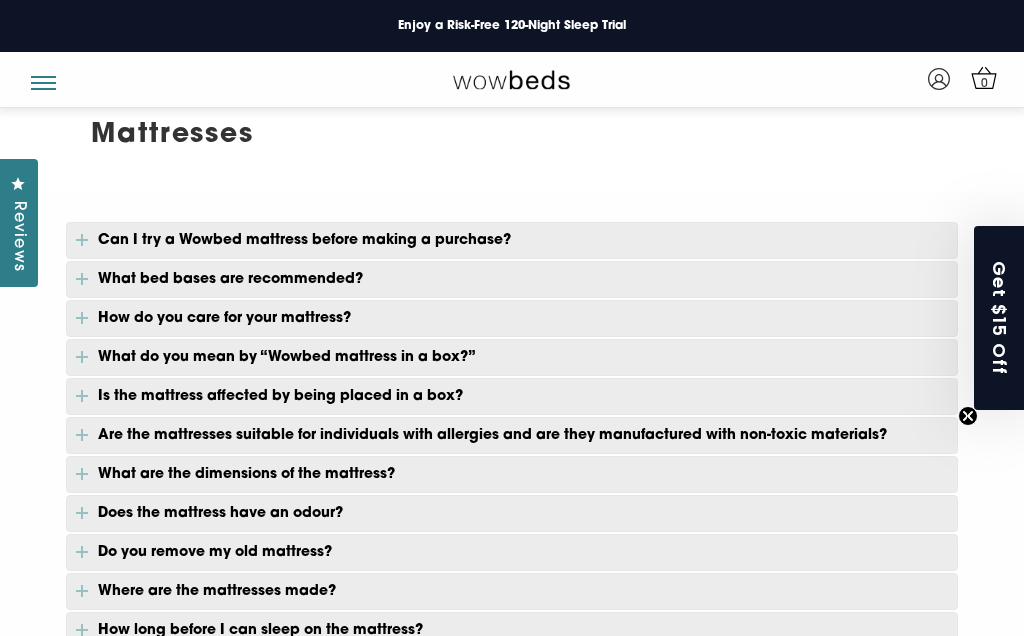click on "What bed bases are recommended?" at bounding box center (512, 279) 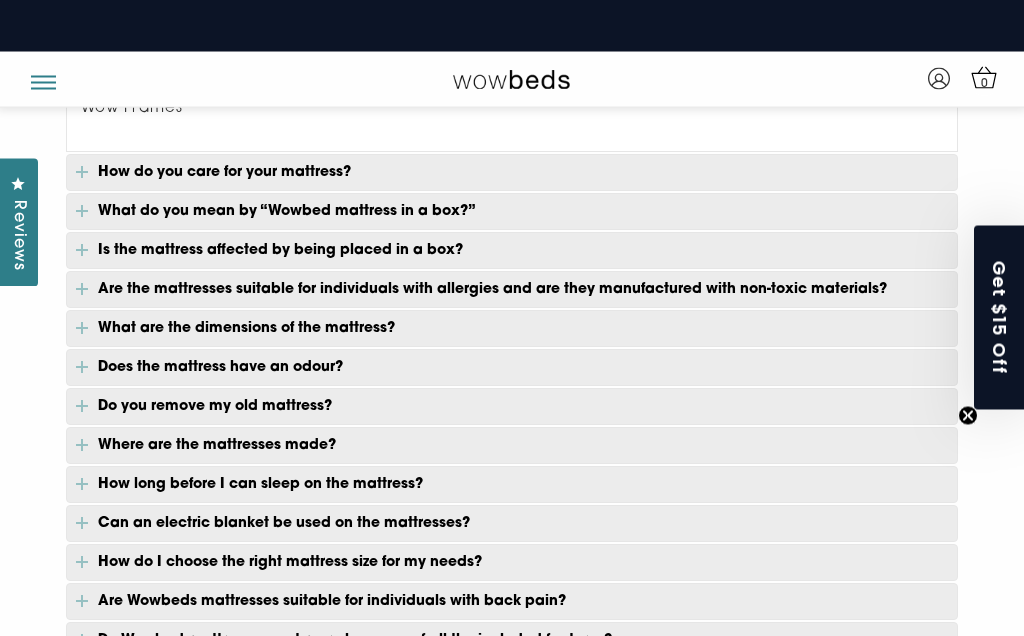 scroll, scrollTop: 1954, scrollLeft: 0, axis: vertical 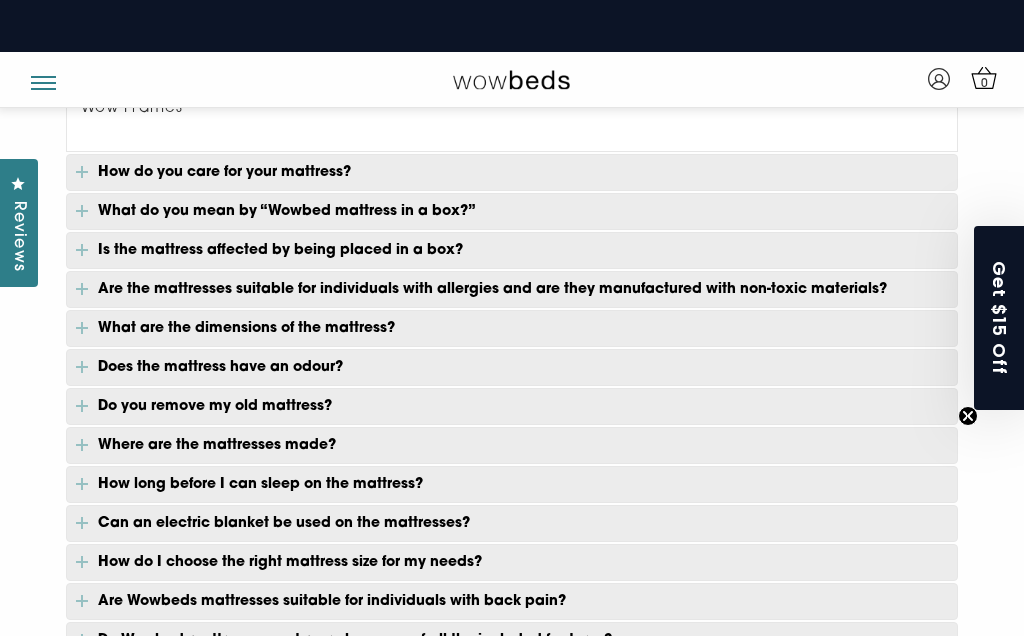 click on "Do you remove my old mattress?" at bounding box center [512, 406] 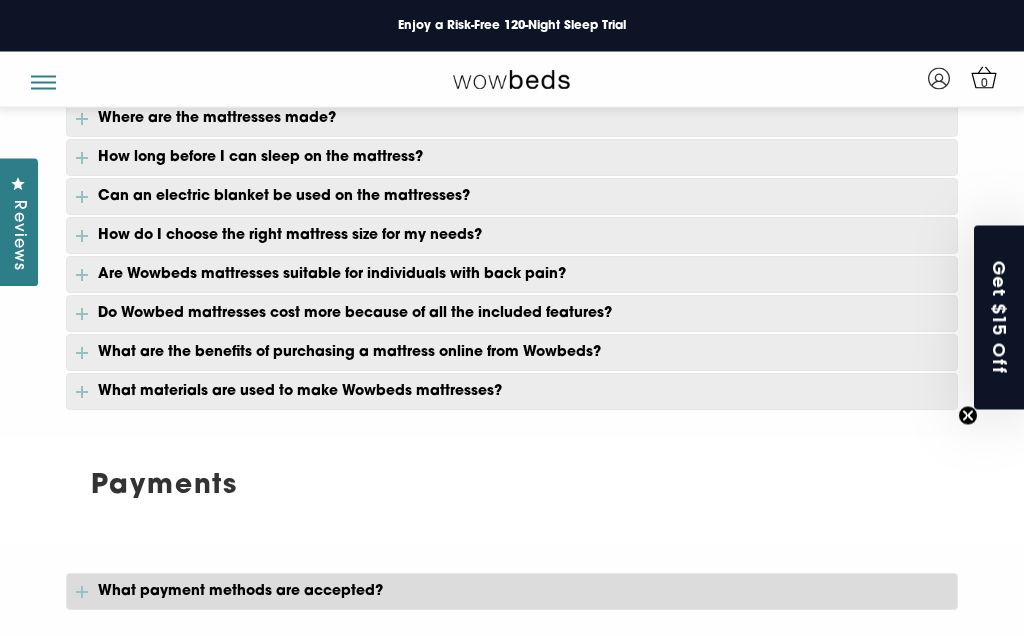 scroll, scrollTop: 2216, scrollLeft: 0, axis: vertical 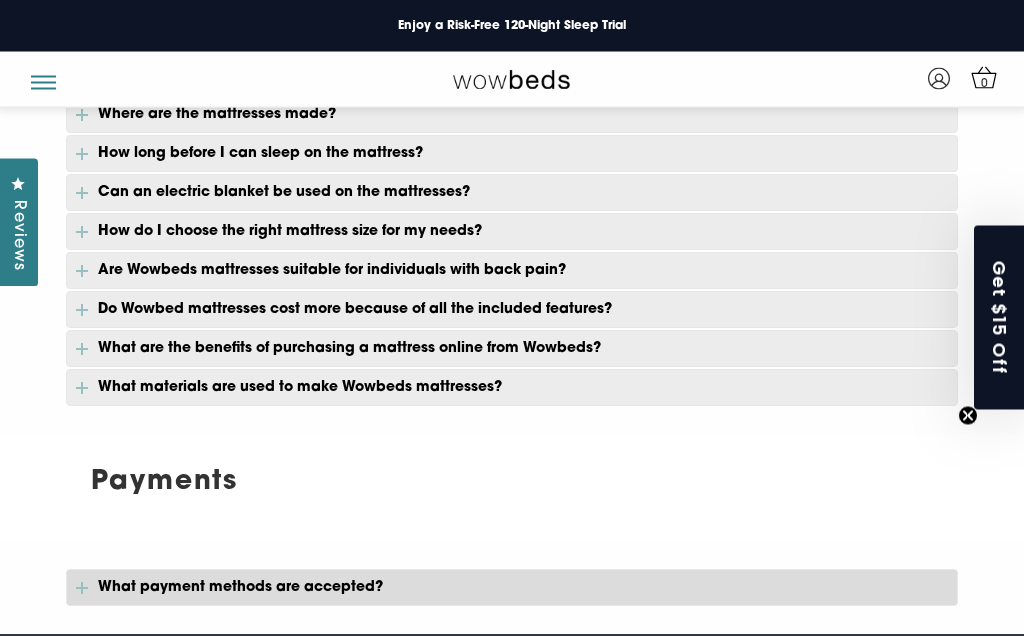click on "How long before I can sleep on the mattress?" at bounding box center (512, 154) 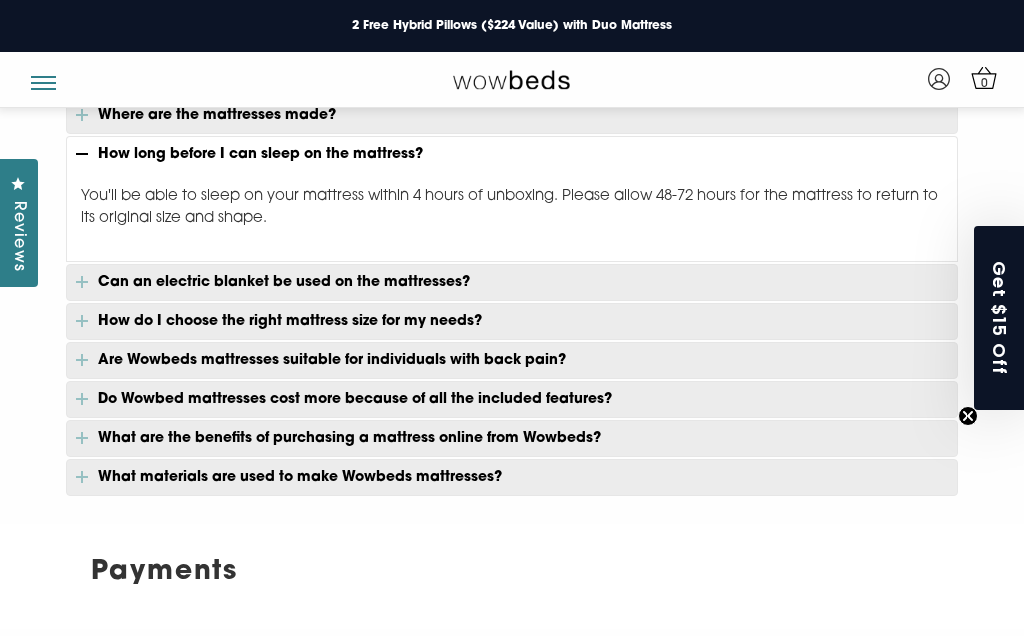 scroll, scrollTop: 2106, scrollLeft: 0, axis: vertical 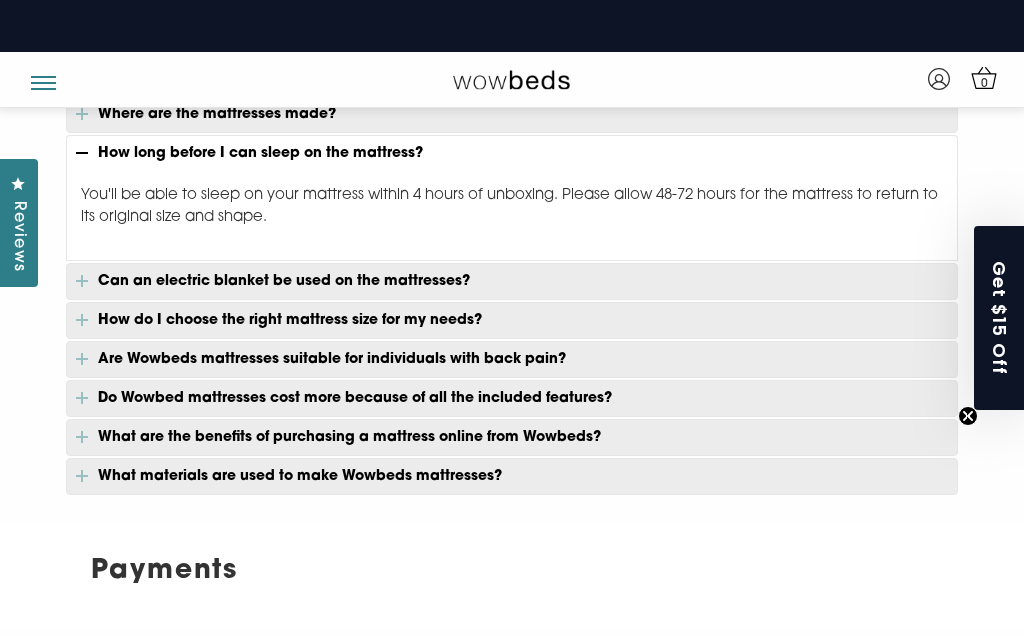 click on "What are the benefits of purchasing a mattress online from Wowbeds?" at bounding box center [512, 437] 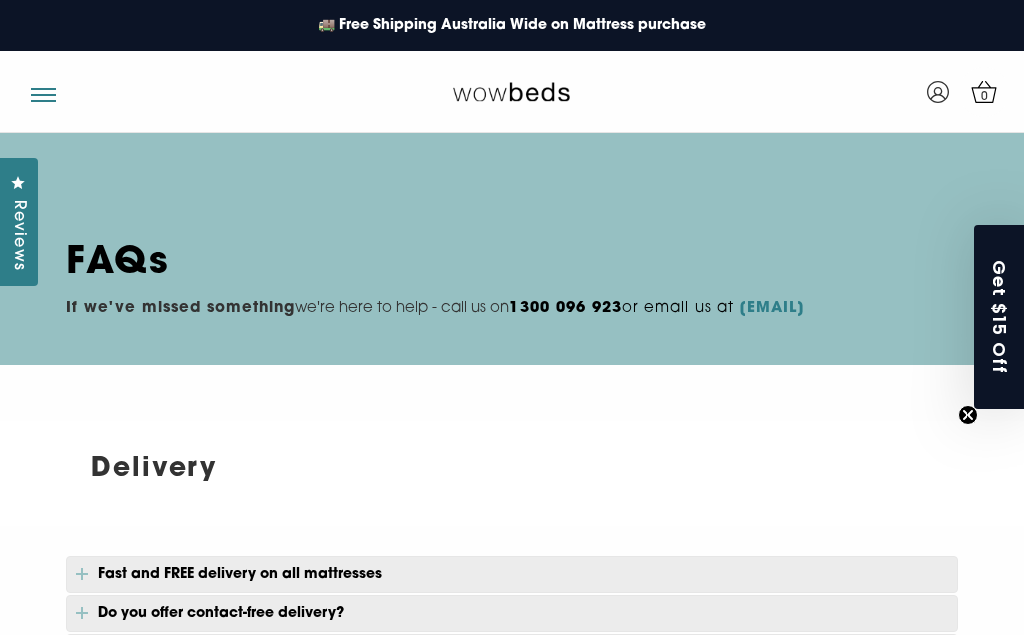 scroll, scrollTop: 1, scrollLeft: 0, axis: vertical 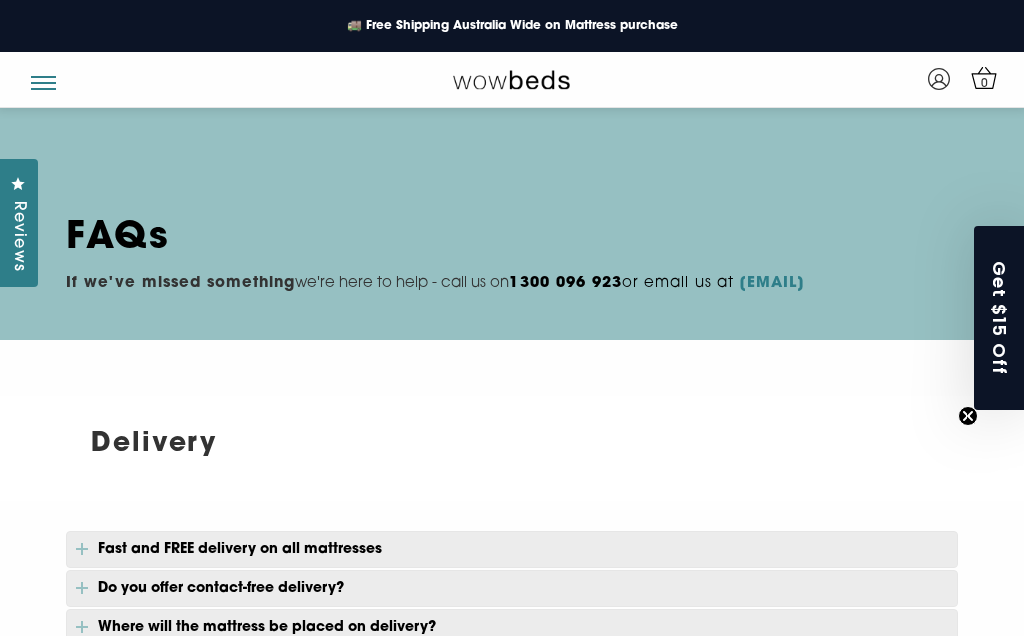 click at bounding box center [43, 77] 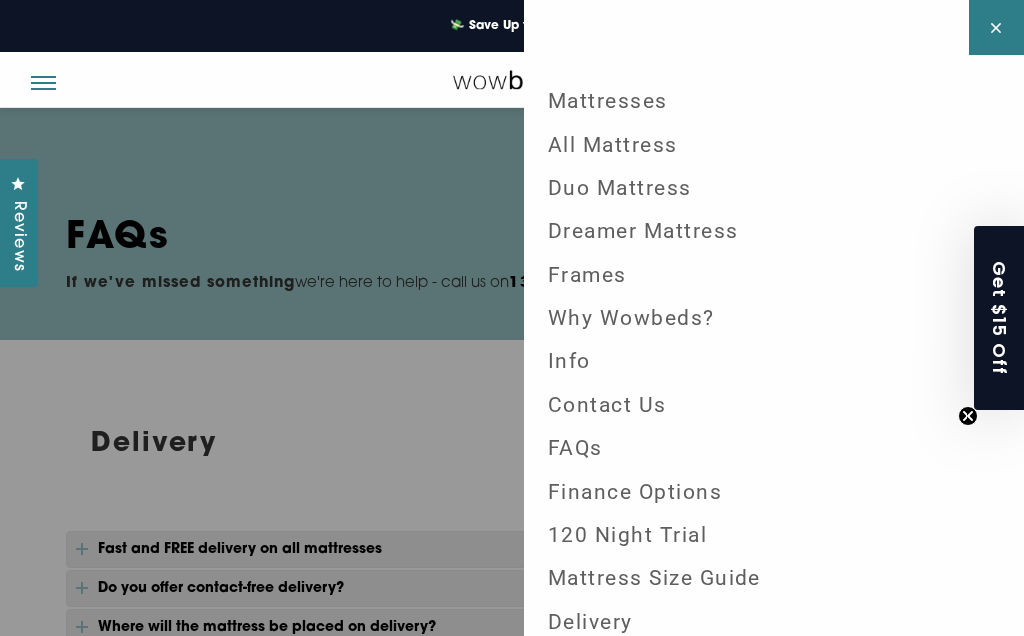 scroll, scrollTop: 1, scrollLeft: 0, axis: vertical 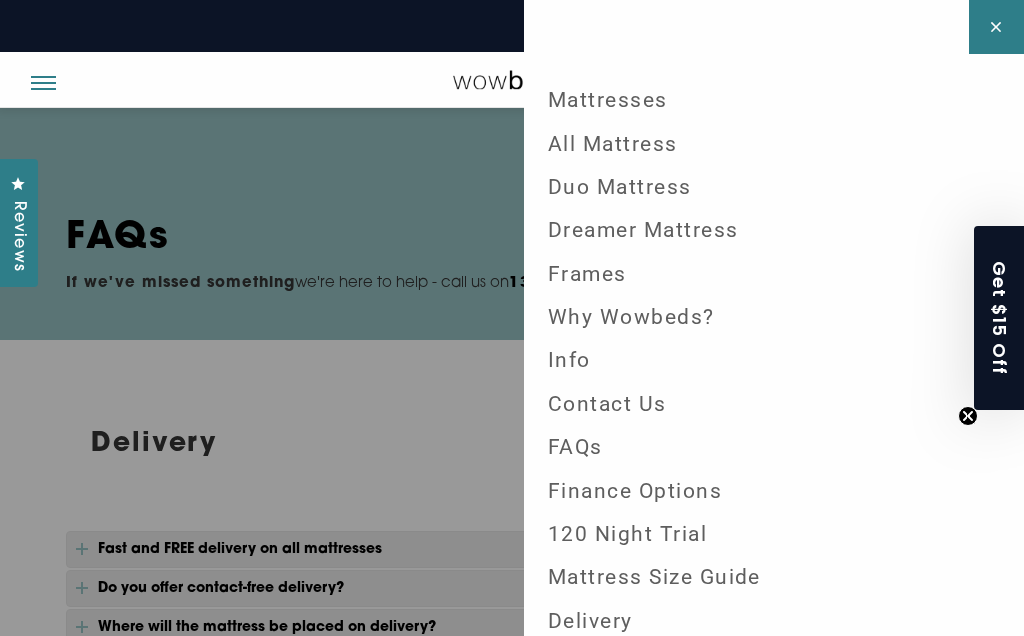 click on "Mattresses" at bounding box center (774, 100) 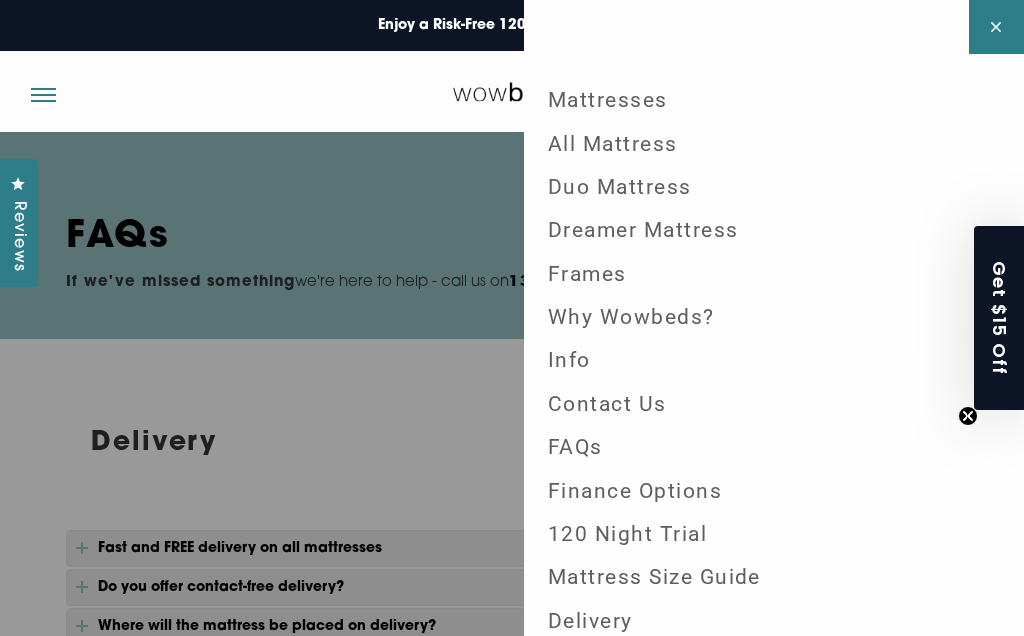 scroll, scrollTop: 0, scrollLeft: 0, axis: both 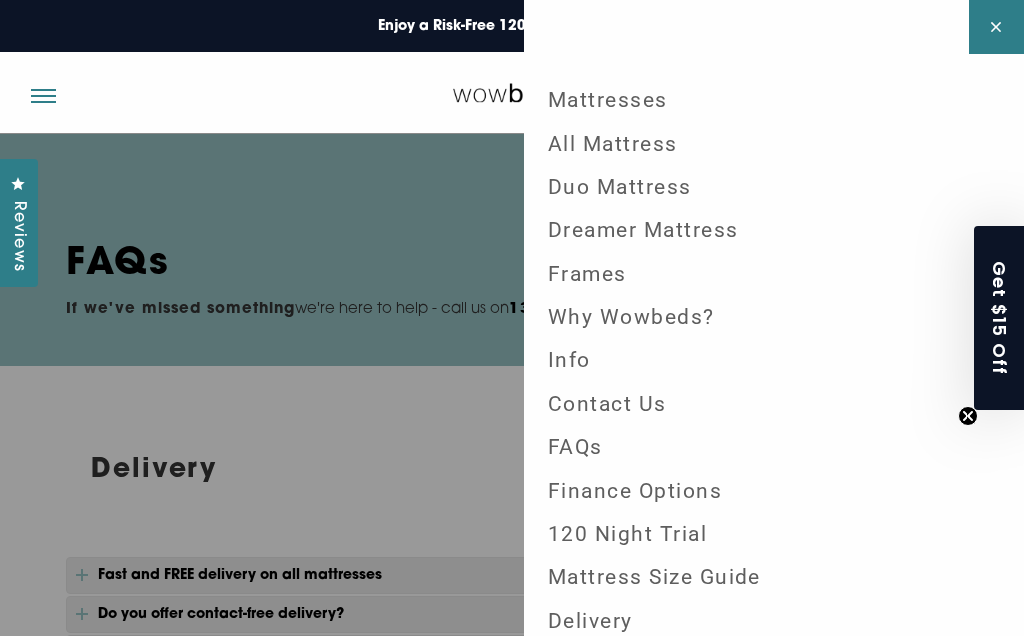 click on "All Mattress" at bounding box center [774, 143] 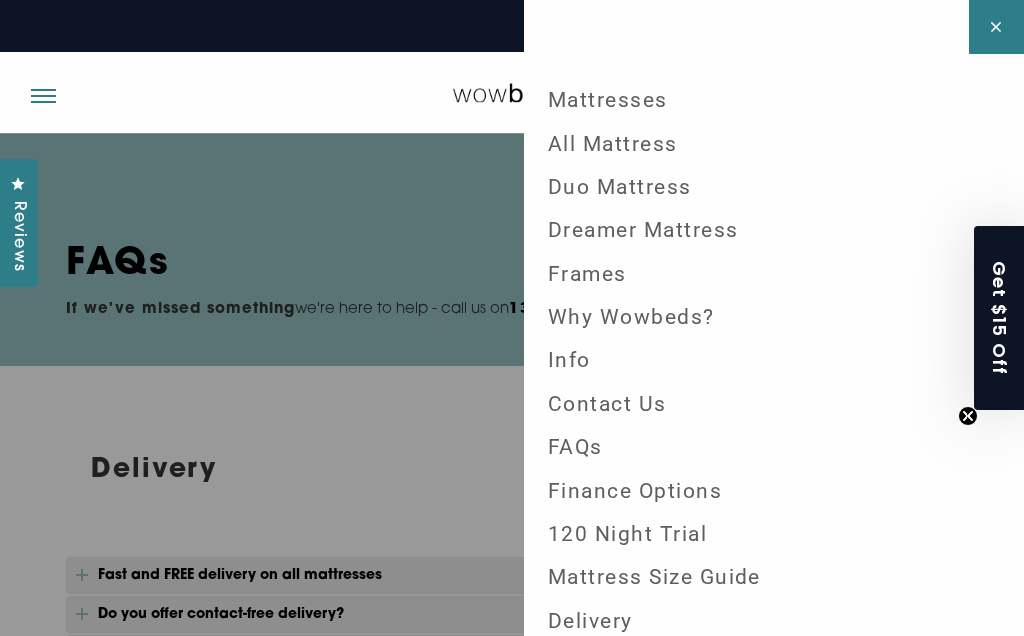 scroll, scrollTop: 1, scrollLeft: 0, axis: vertical 